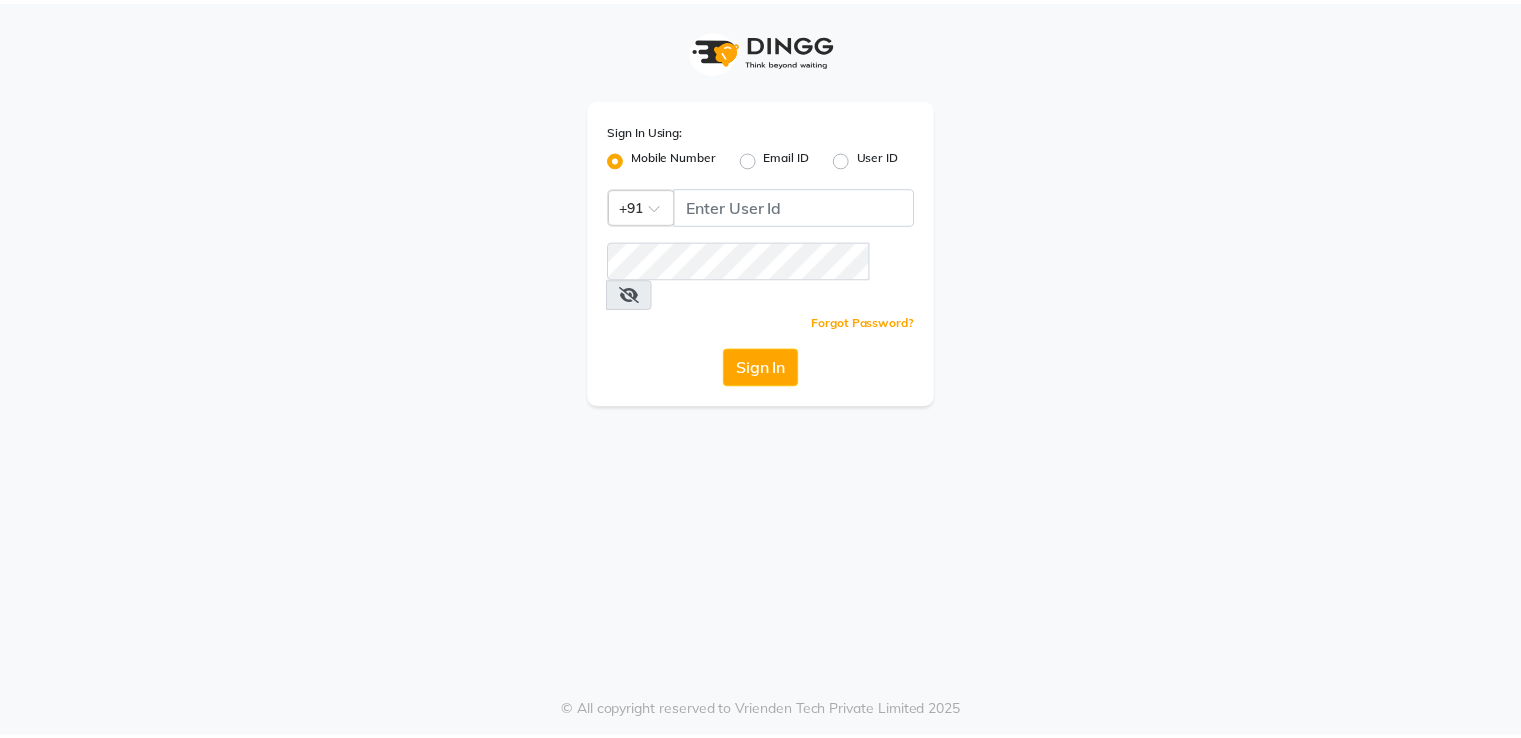 scroll, scrollTop: 0, scrollLeft: 0, axis: both 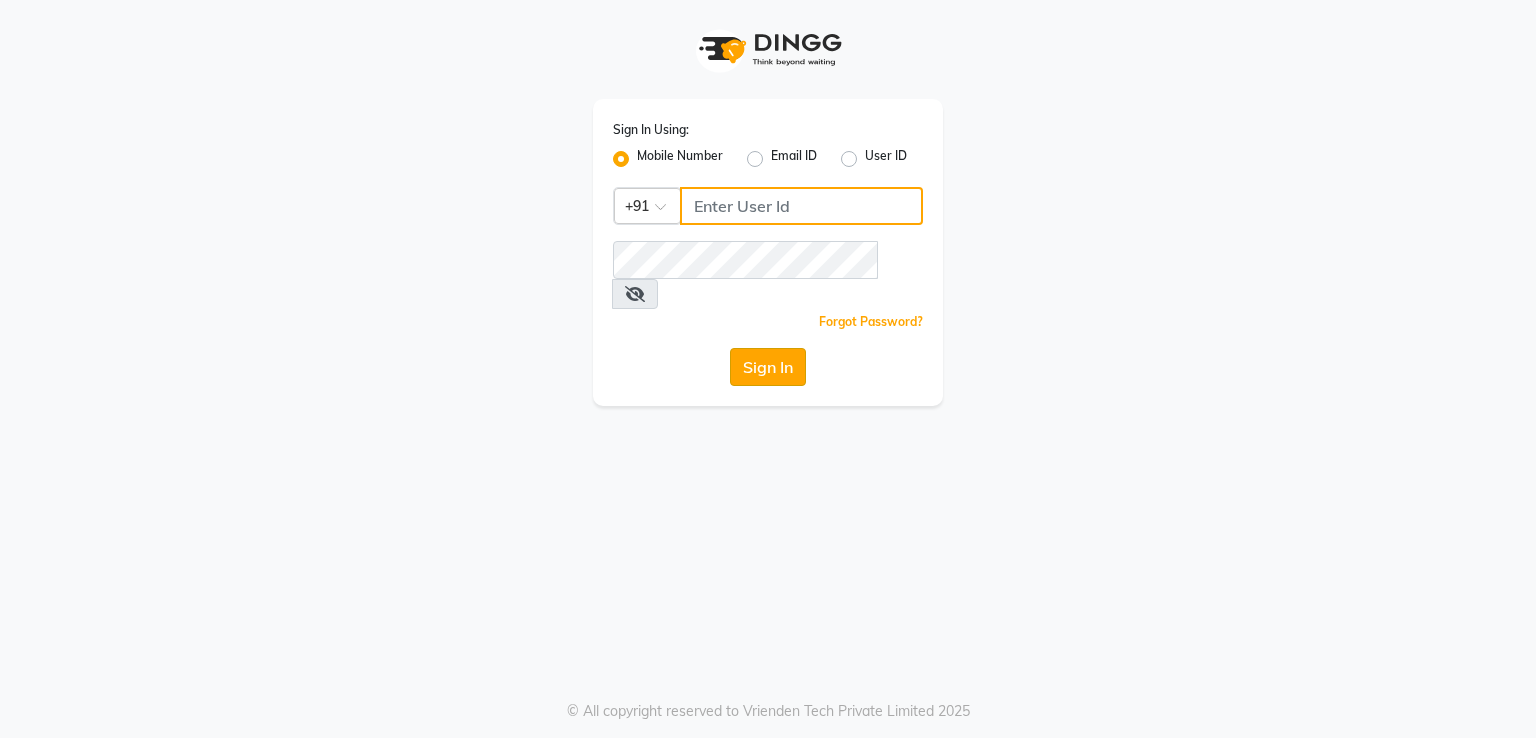 type on "[PHONE]" 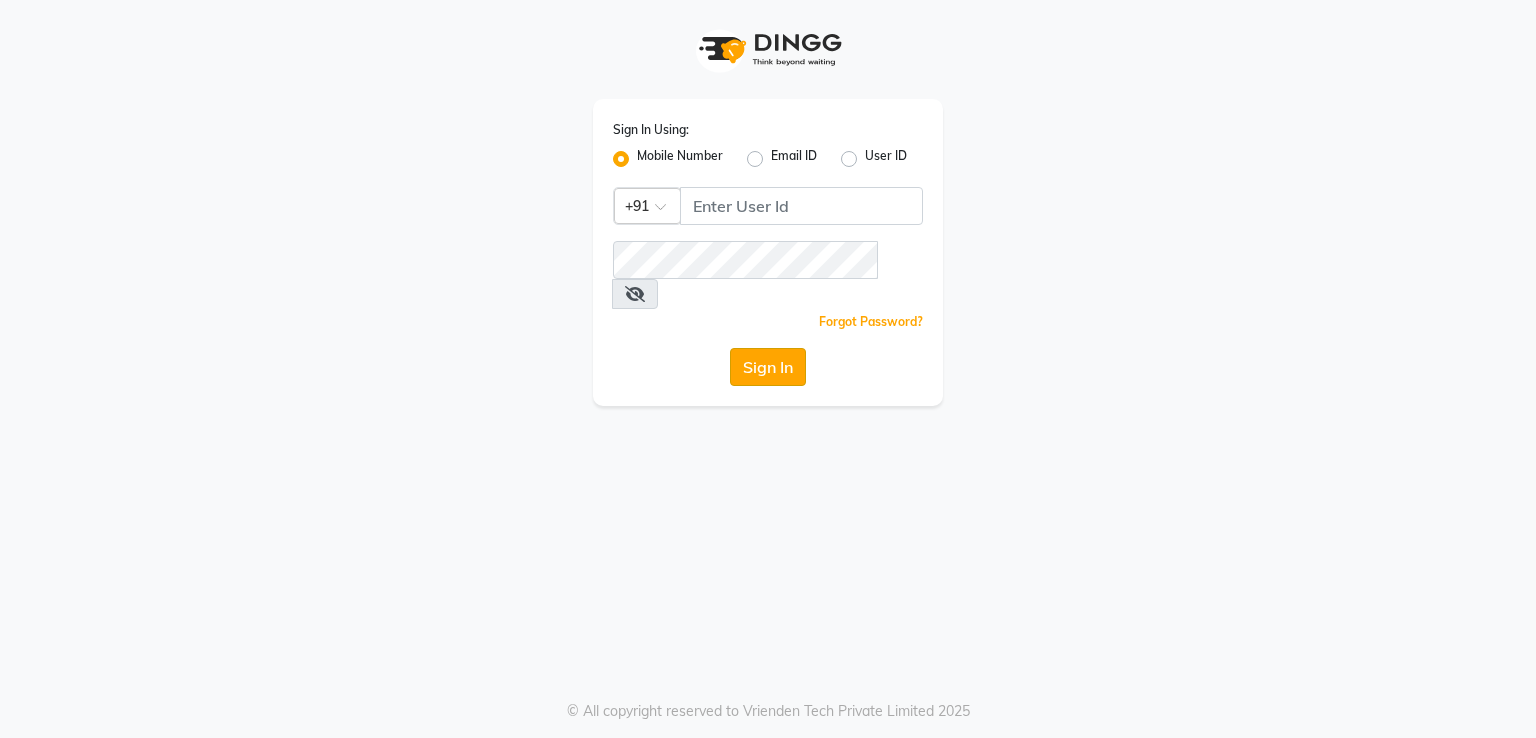 click on "Sign In" 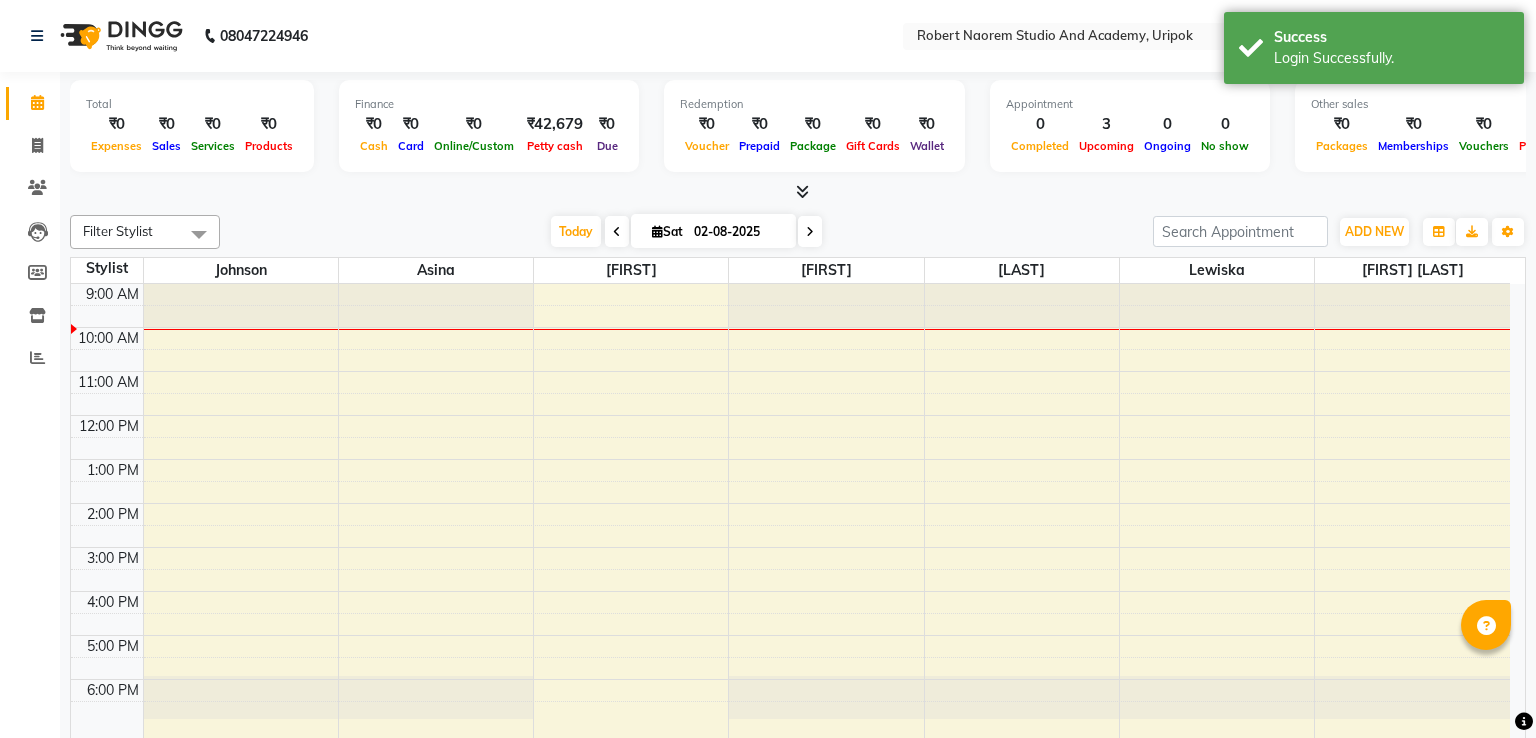 select on "en" 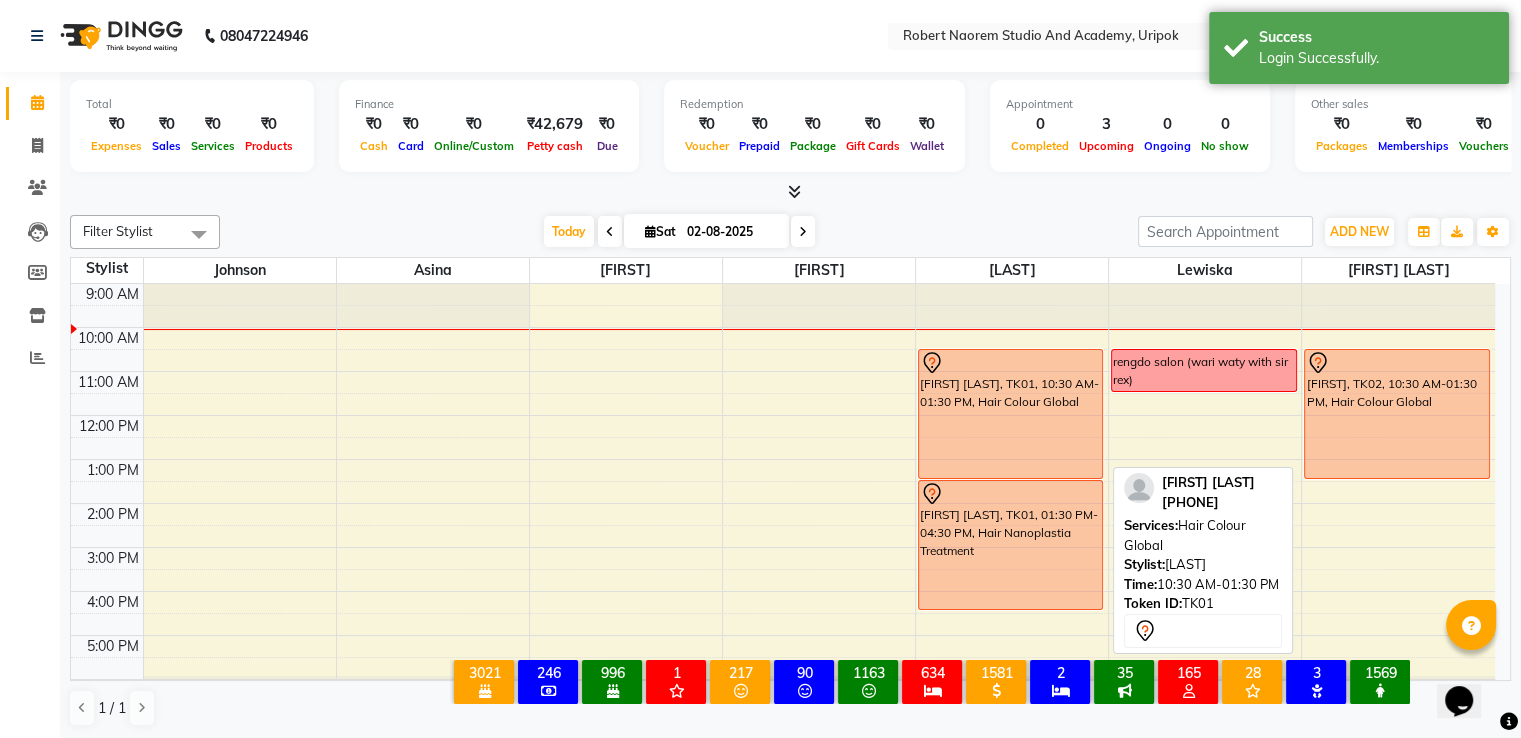 scroll, scrollTop: 0, scrollLeft: 0, axis: both 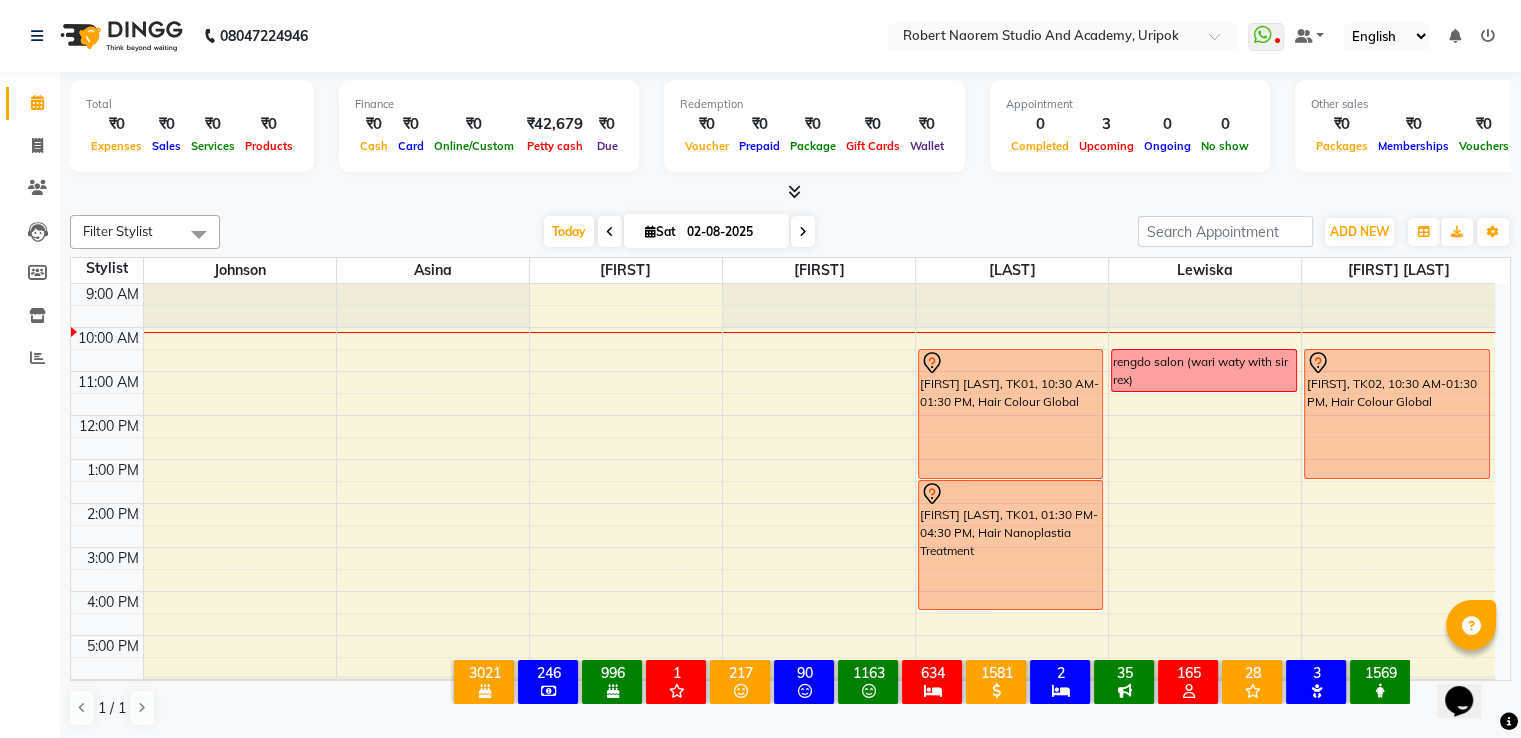 click on "9:00 AM 10:00 AM 11:00 AM 12:00 PM 1:00 PM 2:00 PM 3:00 PM 4:00 PM 5:00 PM 6:00 PM             [FIRST] [LAST], TK01, 10:30 AM-01:30 PM, Hair Colour Global             [FIRST] [LAST], TK01, 01:30 PM-04:30 PM, Hair Nanoplastia Treatment  rengdo salon (wari waty with sir rex)              [FIRST], TK02, 10:30 AM-01:30 PM, Hair Colour Global" at bounding box center [783, 503] 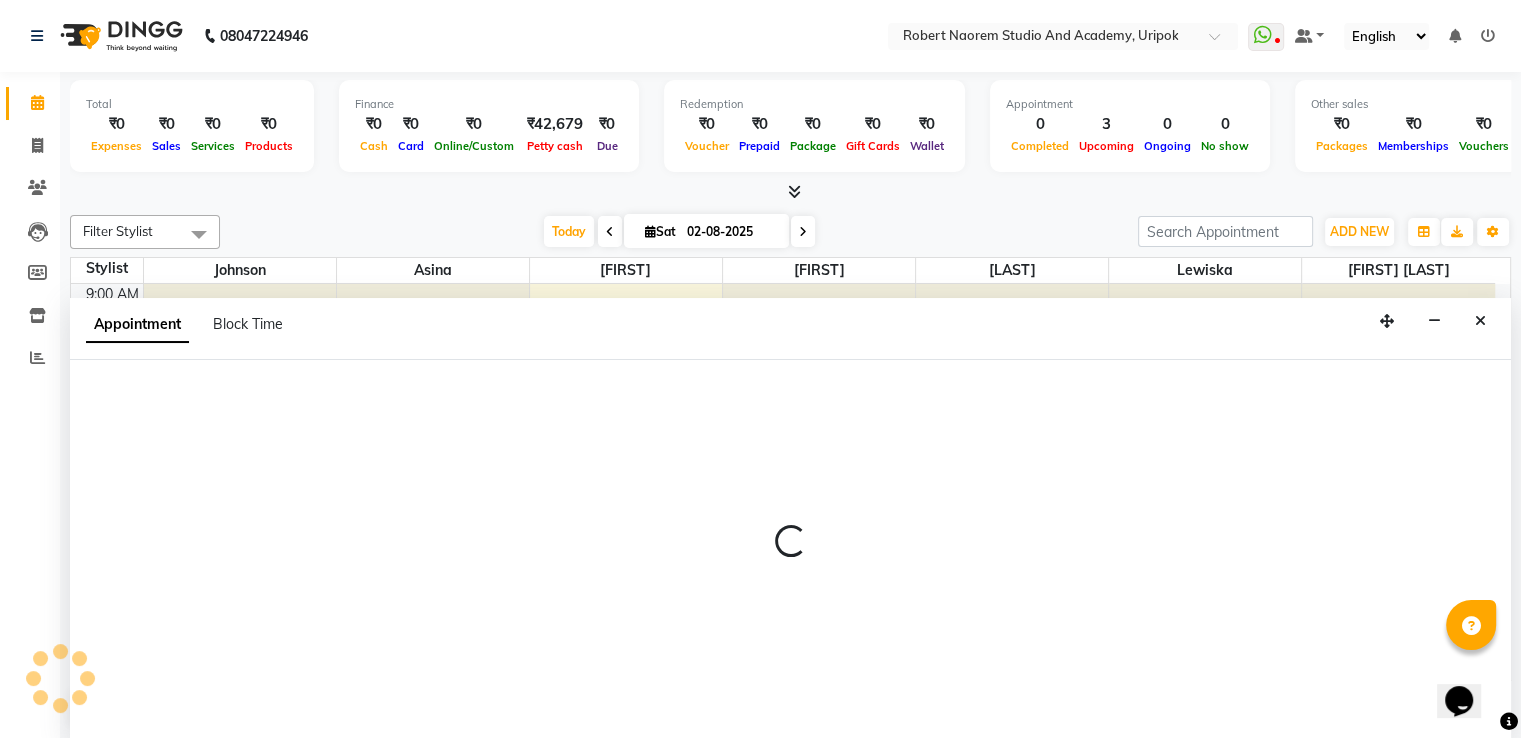 select on "29614" 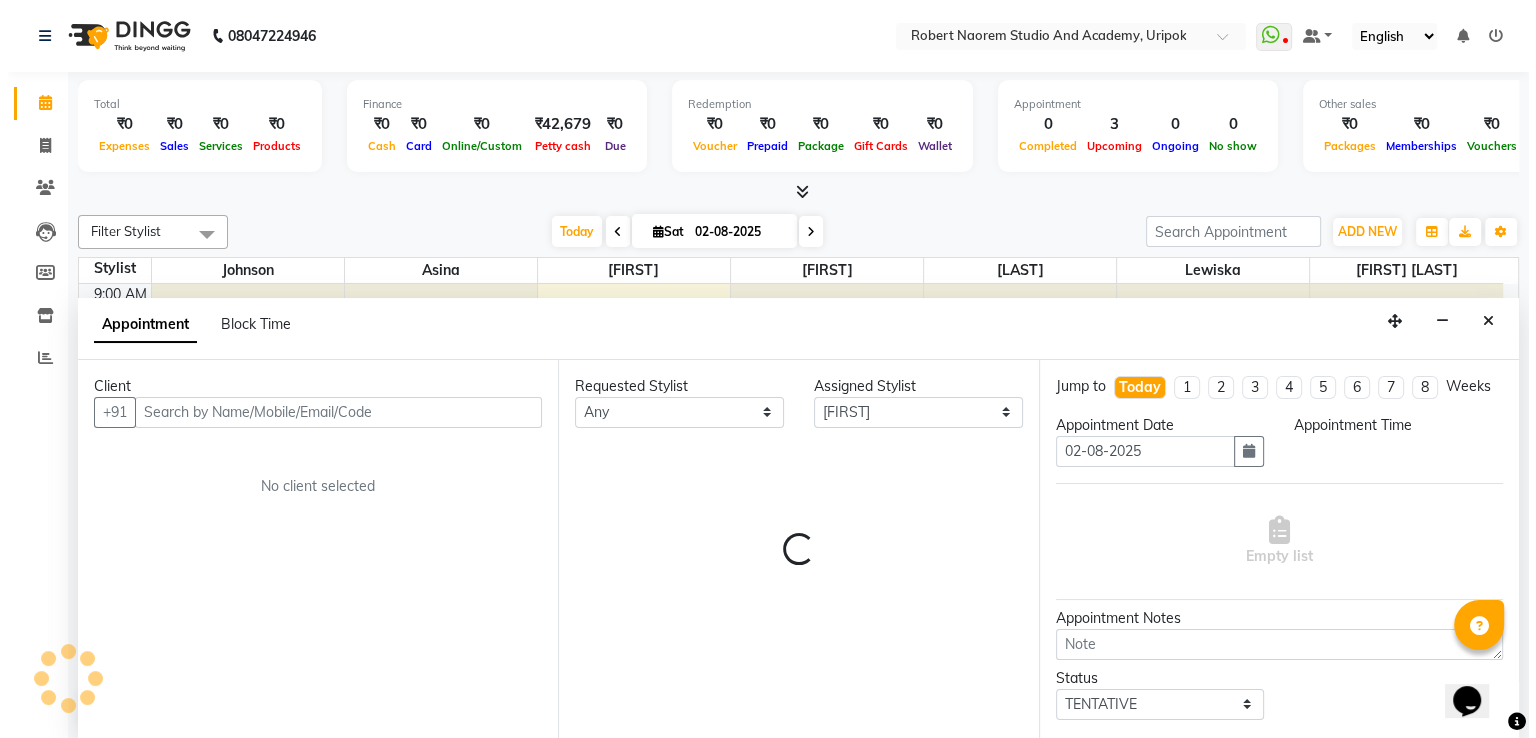 scroll, scrollTop: 1, scrollLeft: 0, axis: vertical 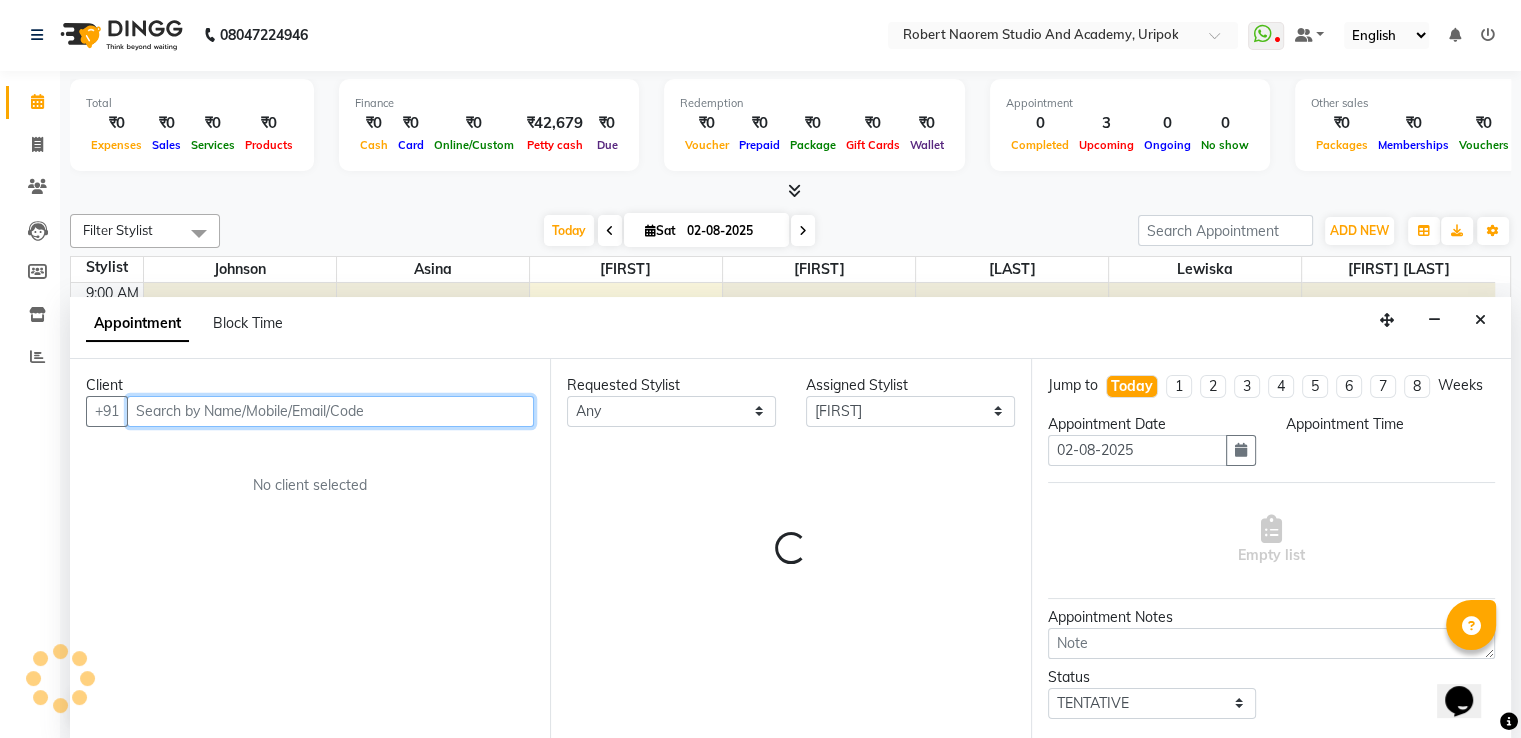 select on "660" 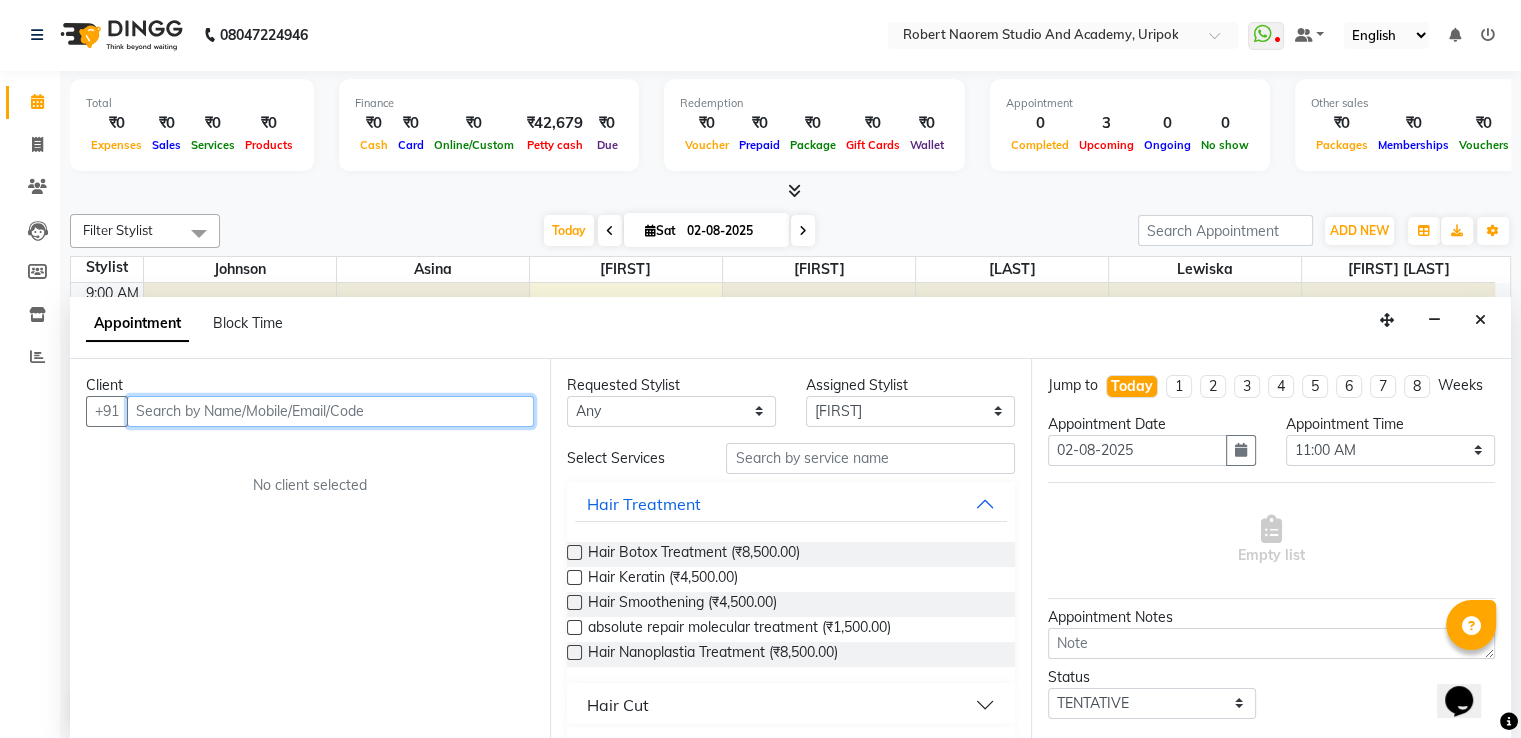 click at bounding box center [330, 411] 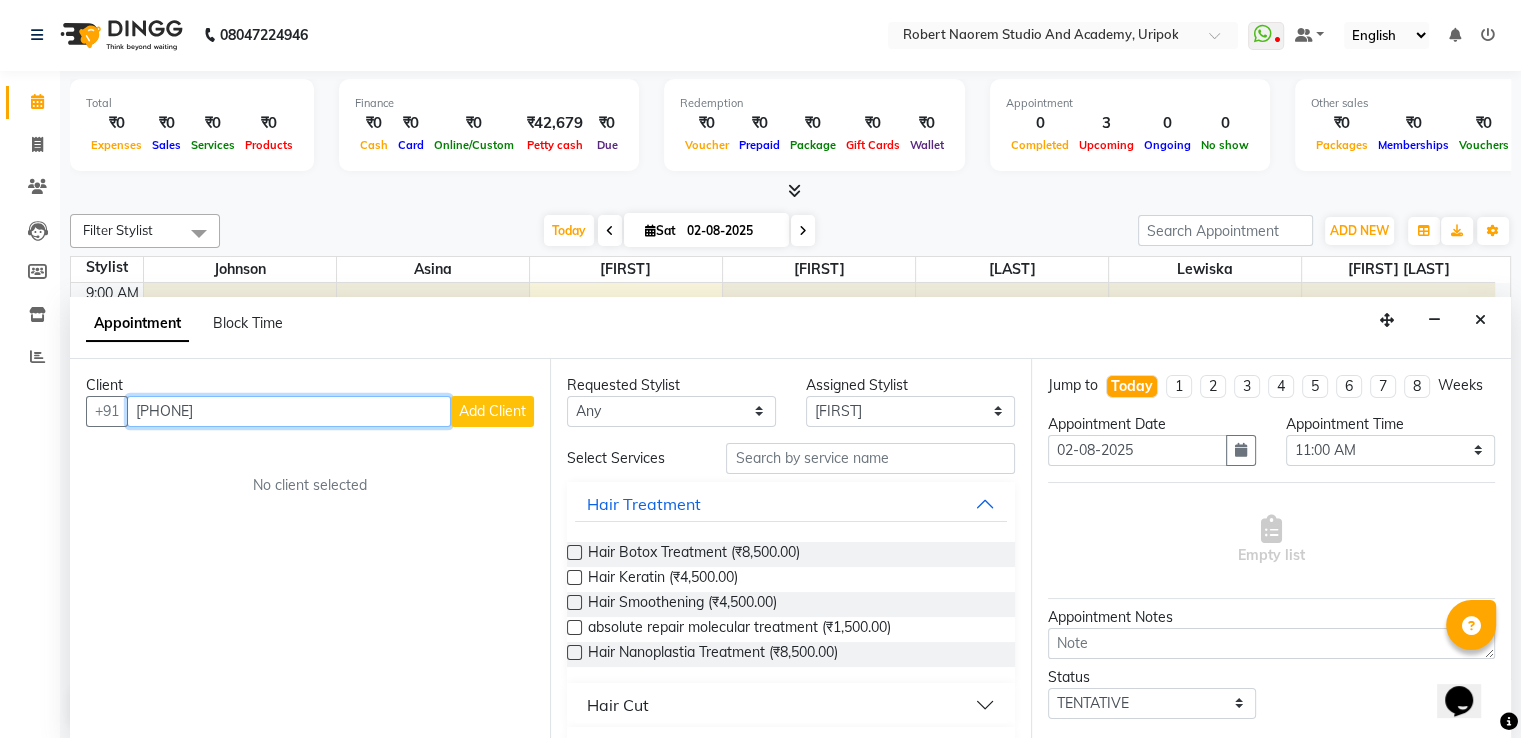 type on "[PHONE]" 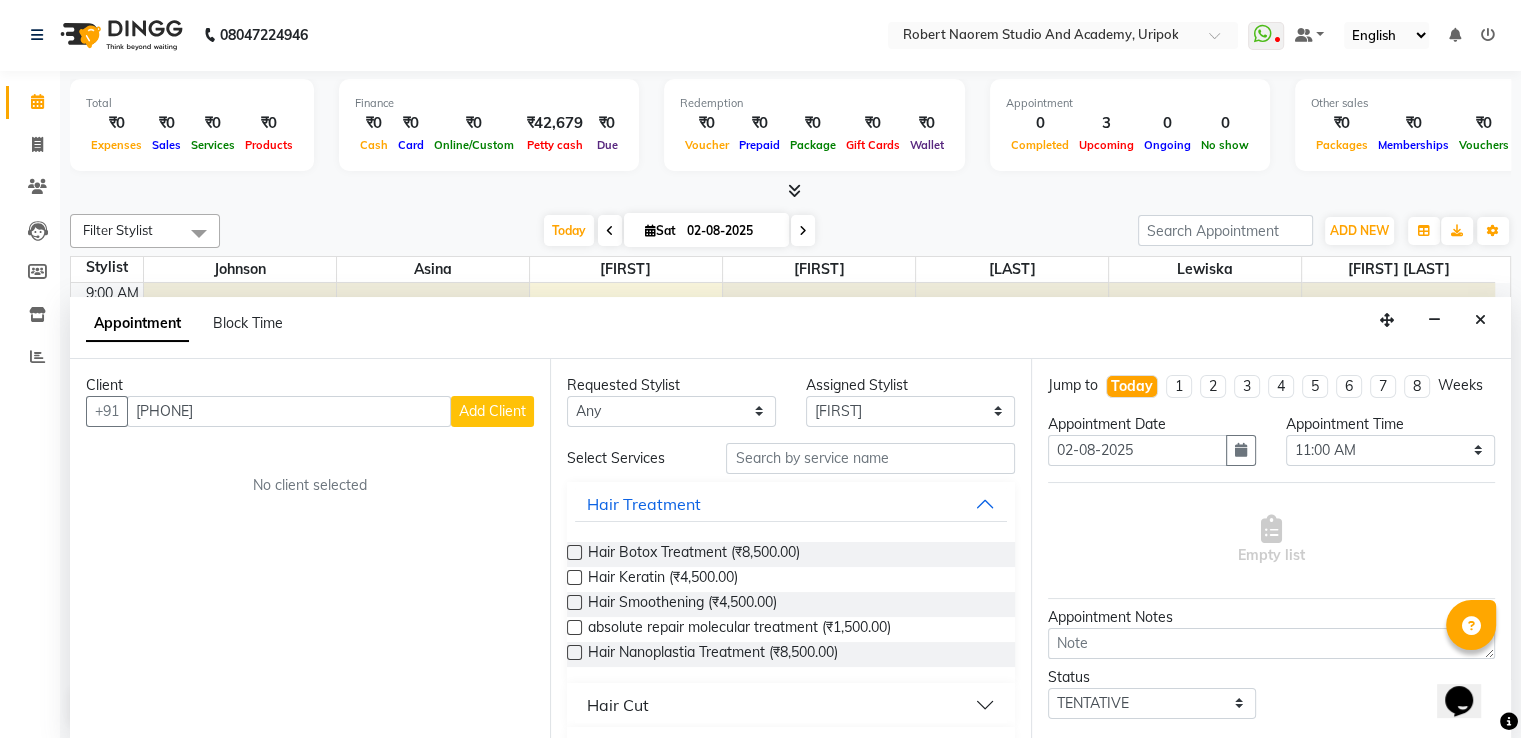 click on "Add Client" at bounding box center (492, 411) 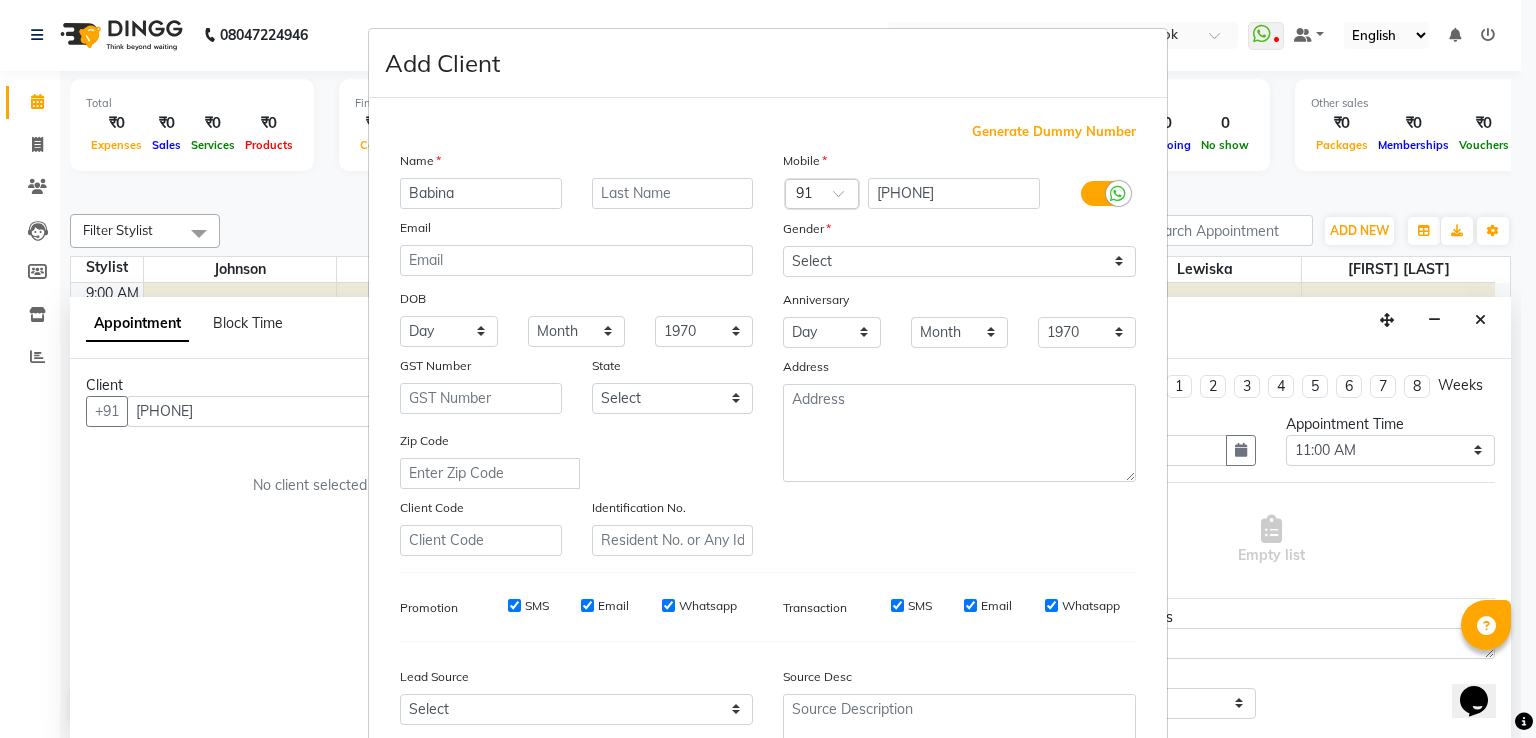 type on "Babina" 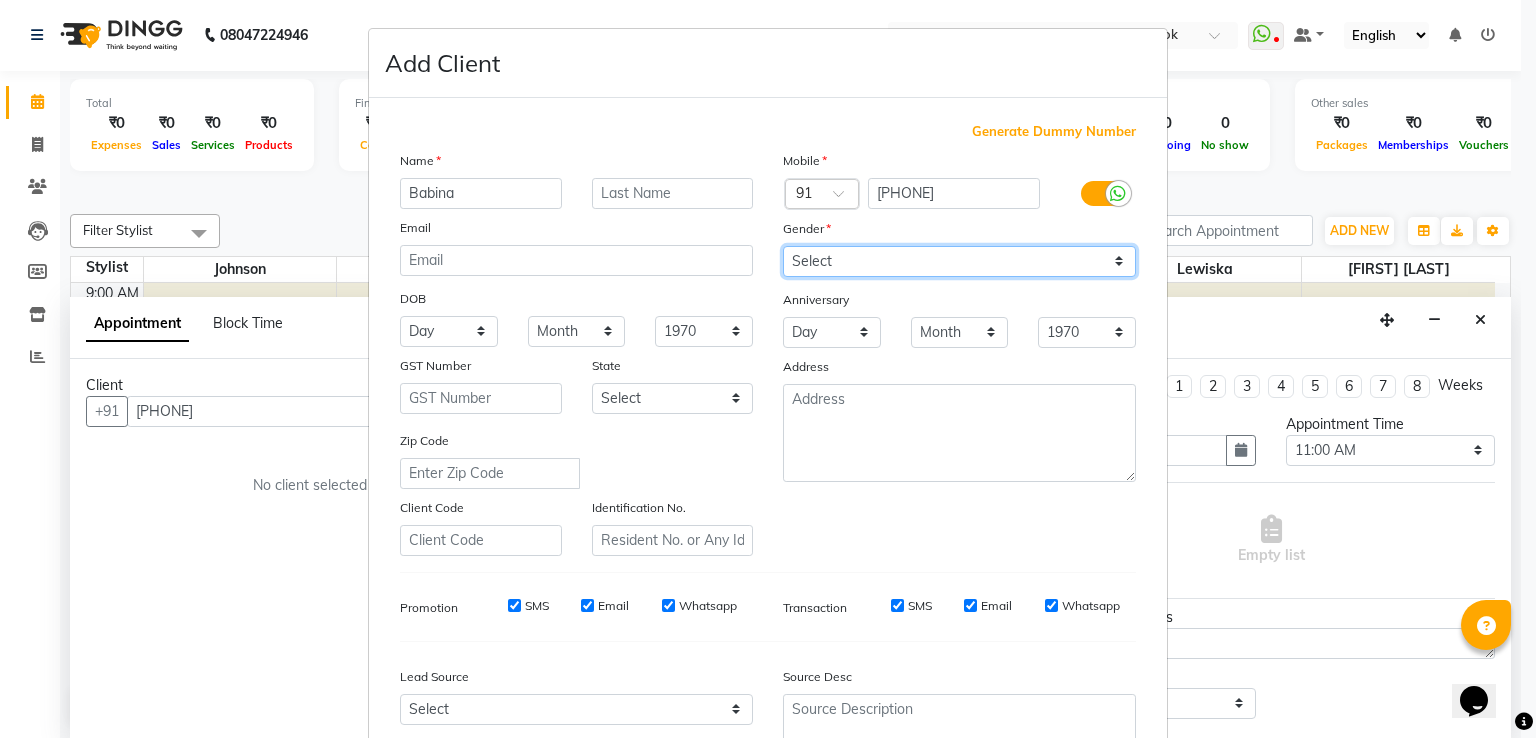 click on "Select Male Female Other Prefer Not To Say" at bounding box center [959, 261] 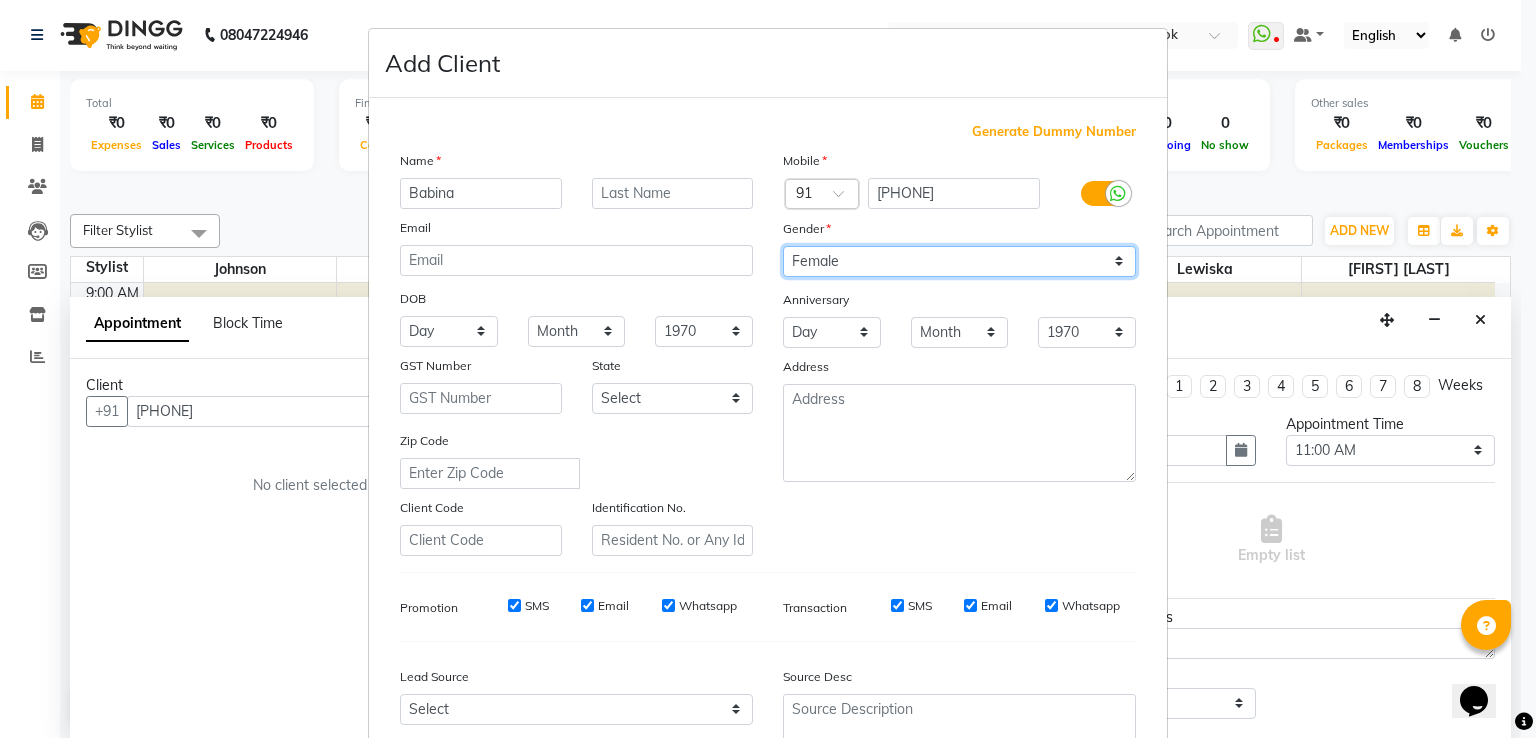 click on "Select Male Female Other Prefer Not To Say" at bounding box center [959, 261] 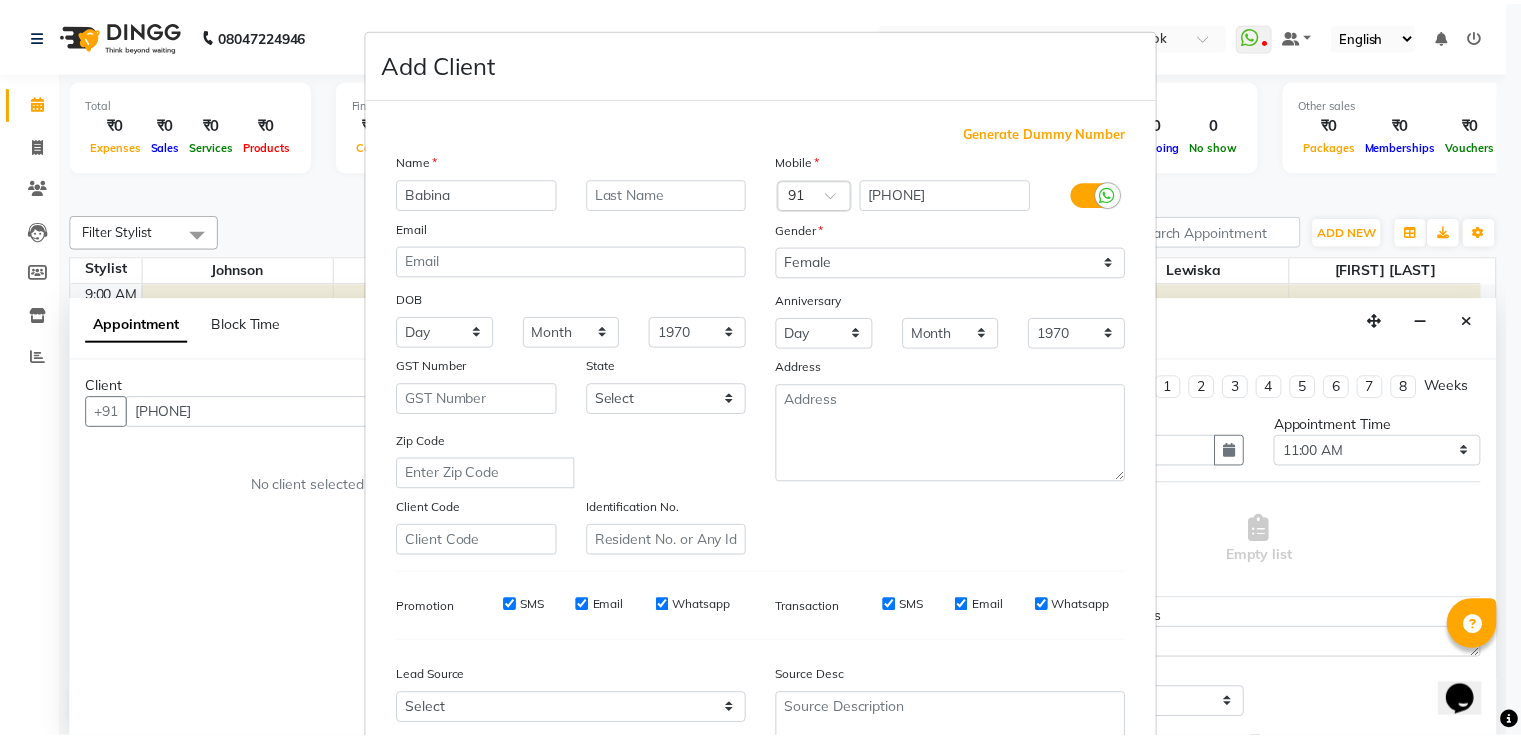 scroll, scrollTop: 195, scrollLeft: 0, axis: vertical 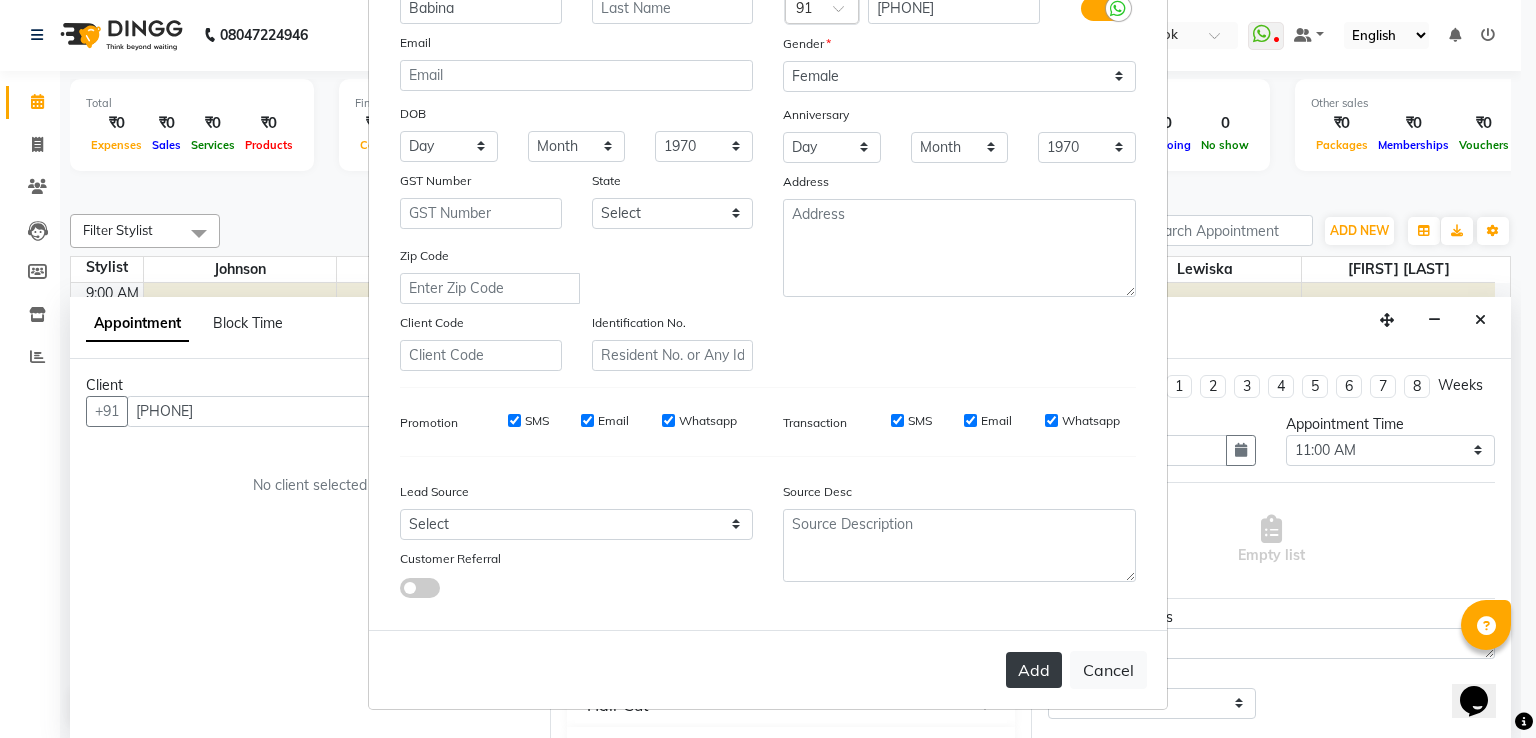 click on "Add" at bounding box center (1034, 670) 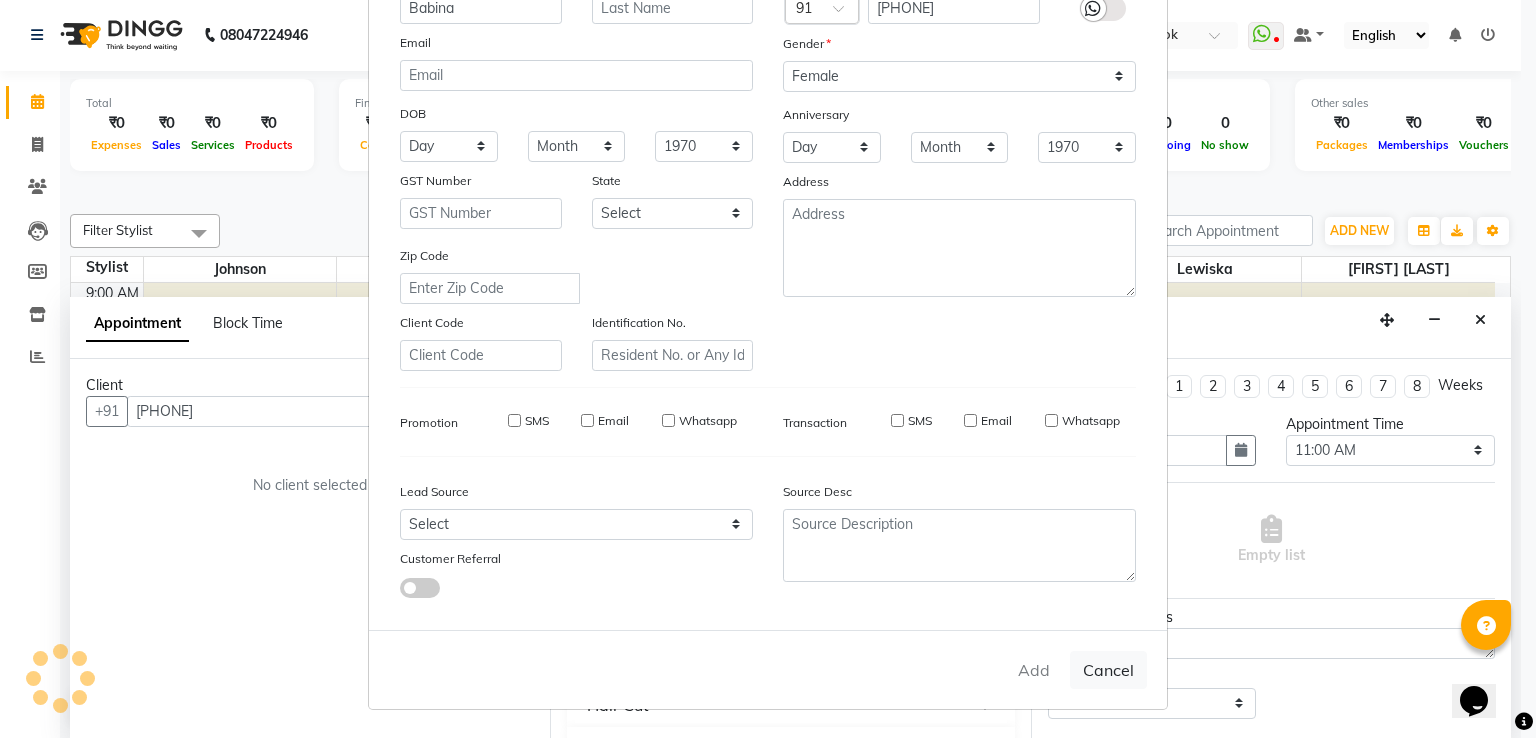 type on "70******98" 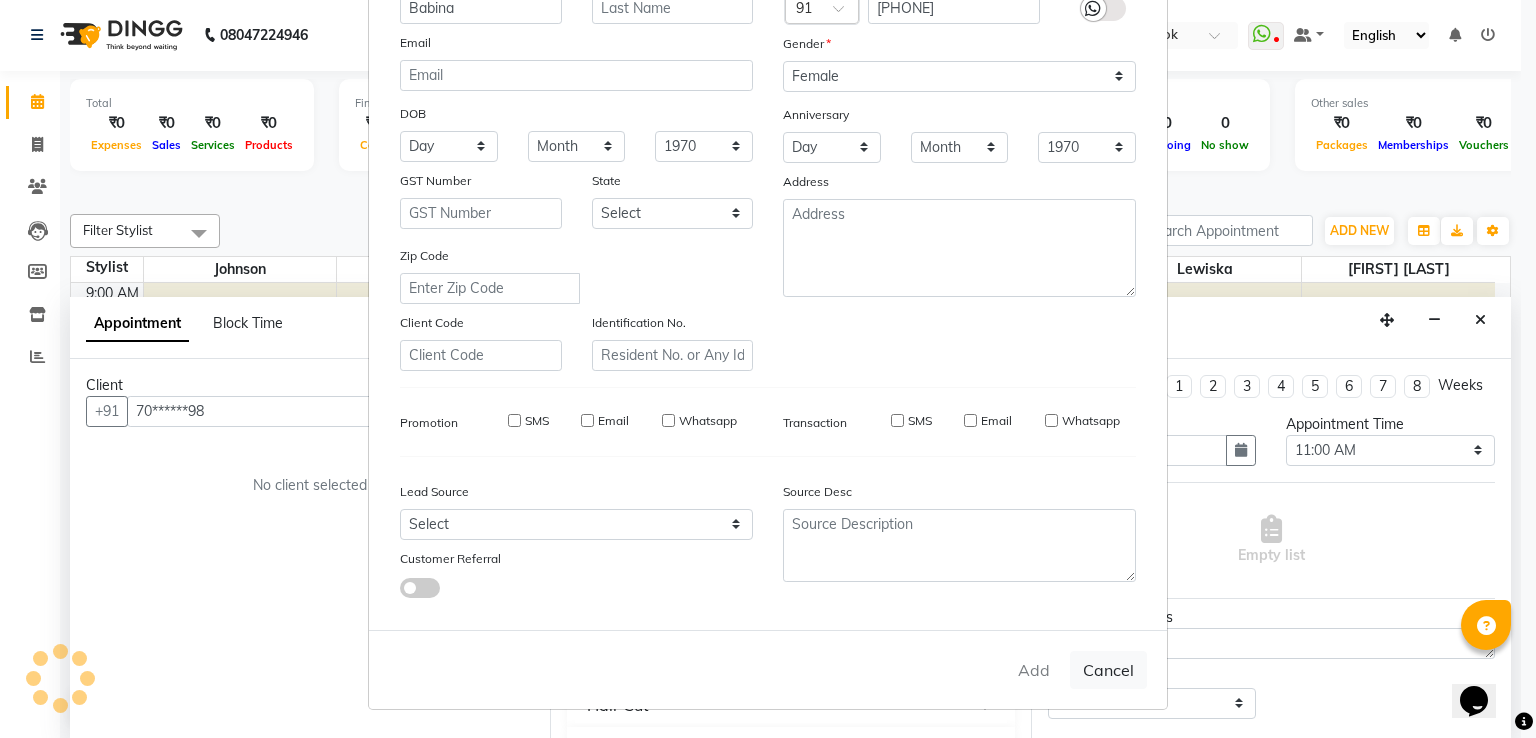 type 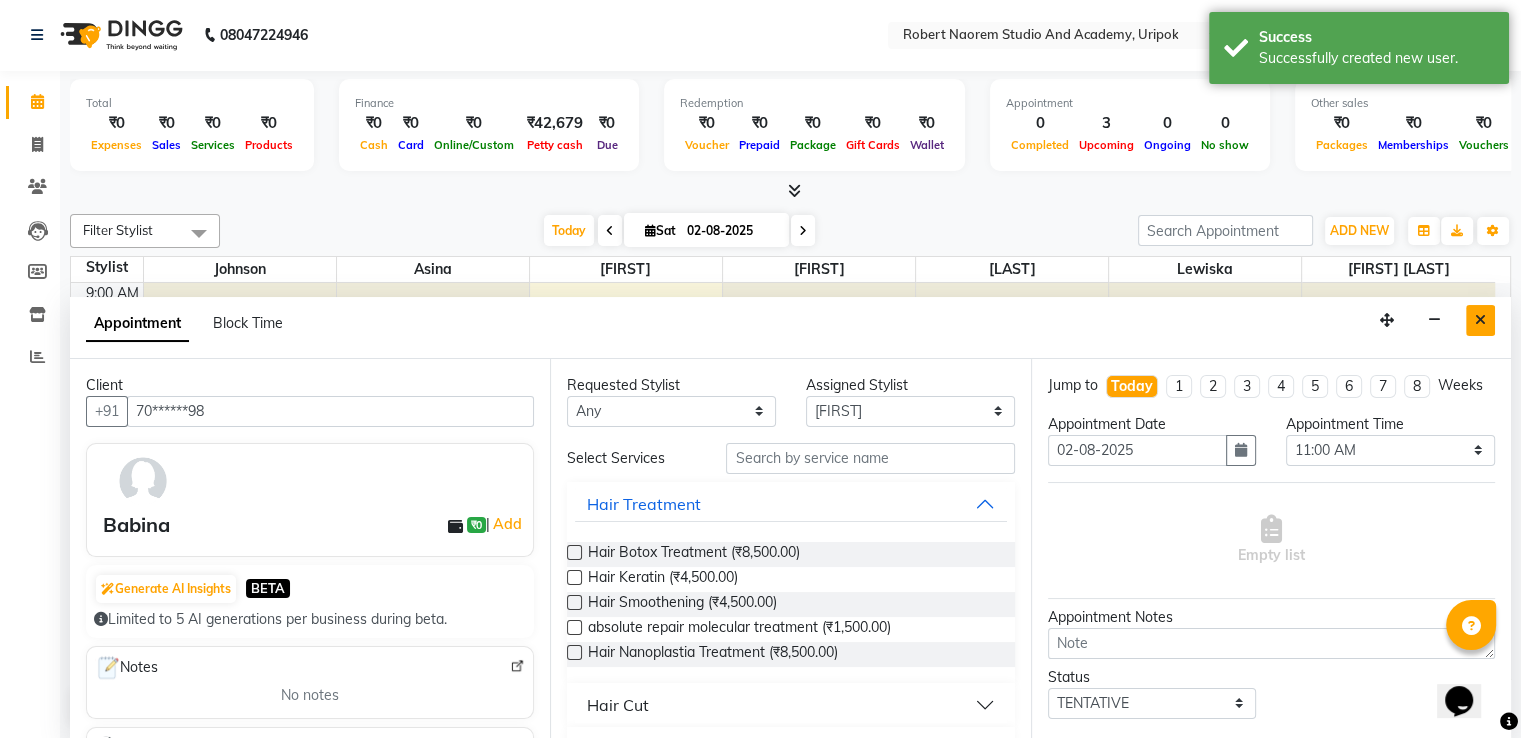 click at bounding box center (1480, 320) 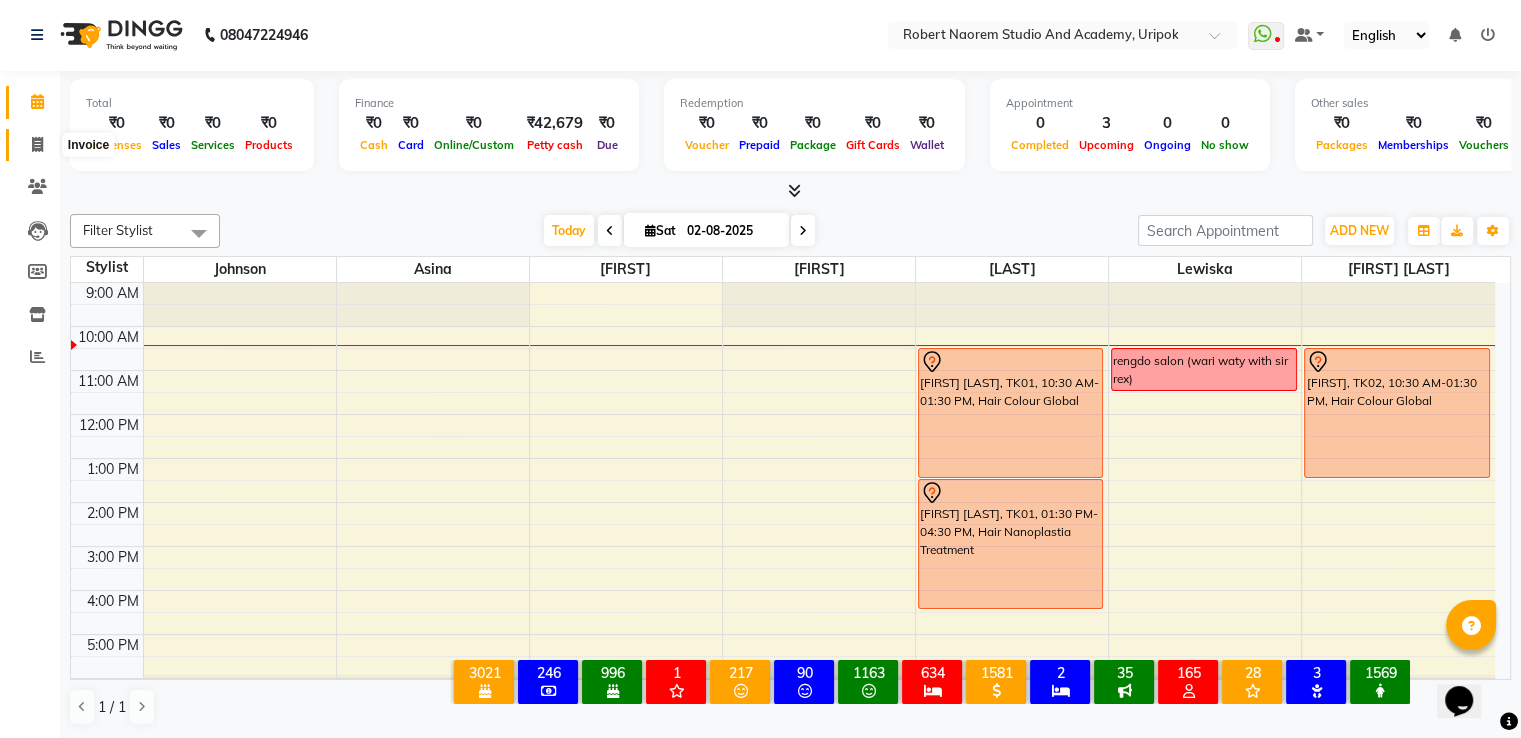 click 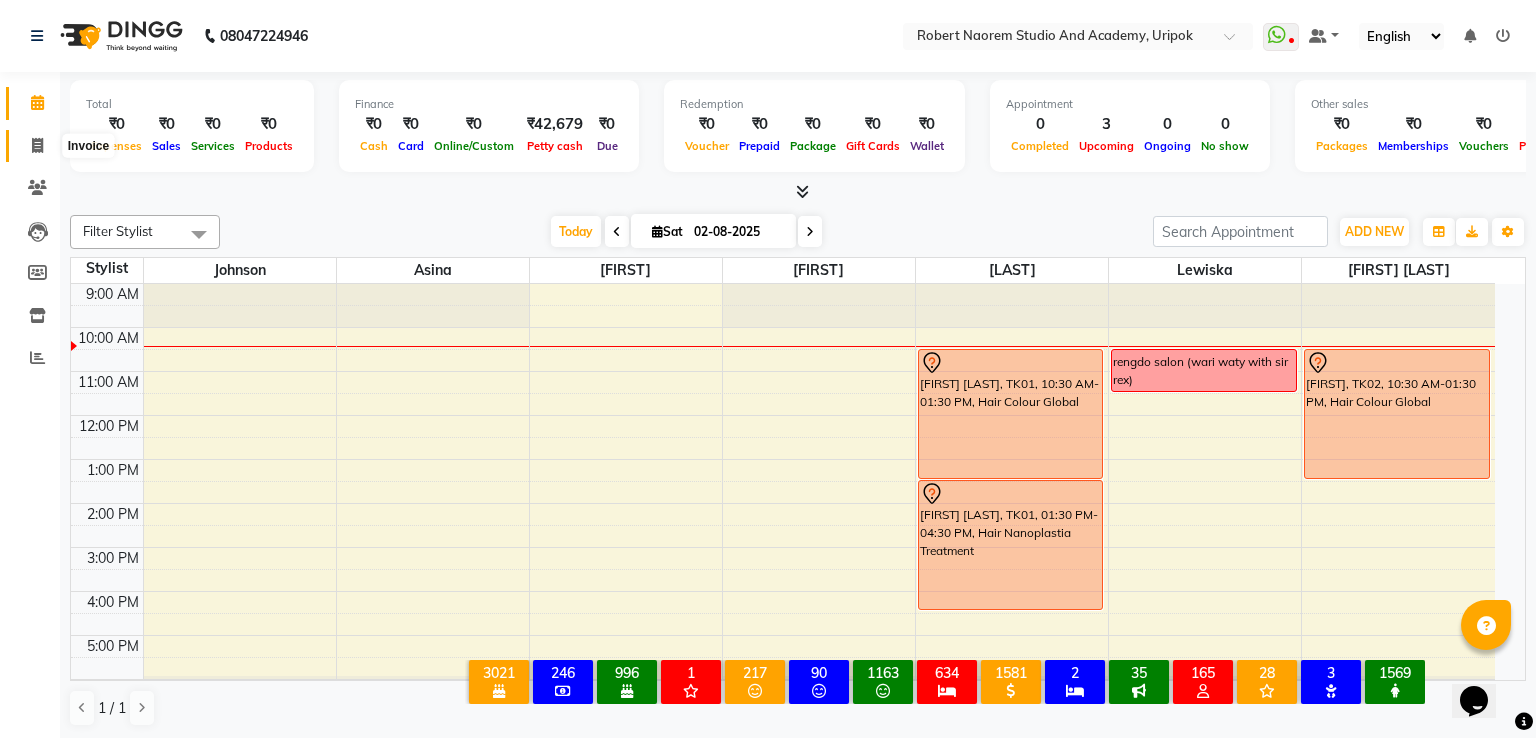 select on "service" 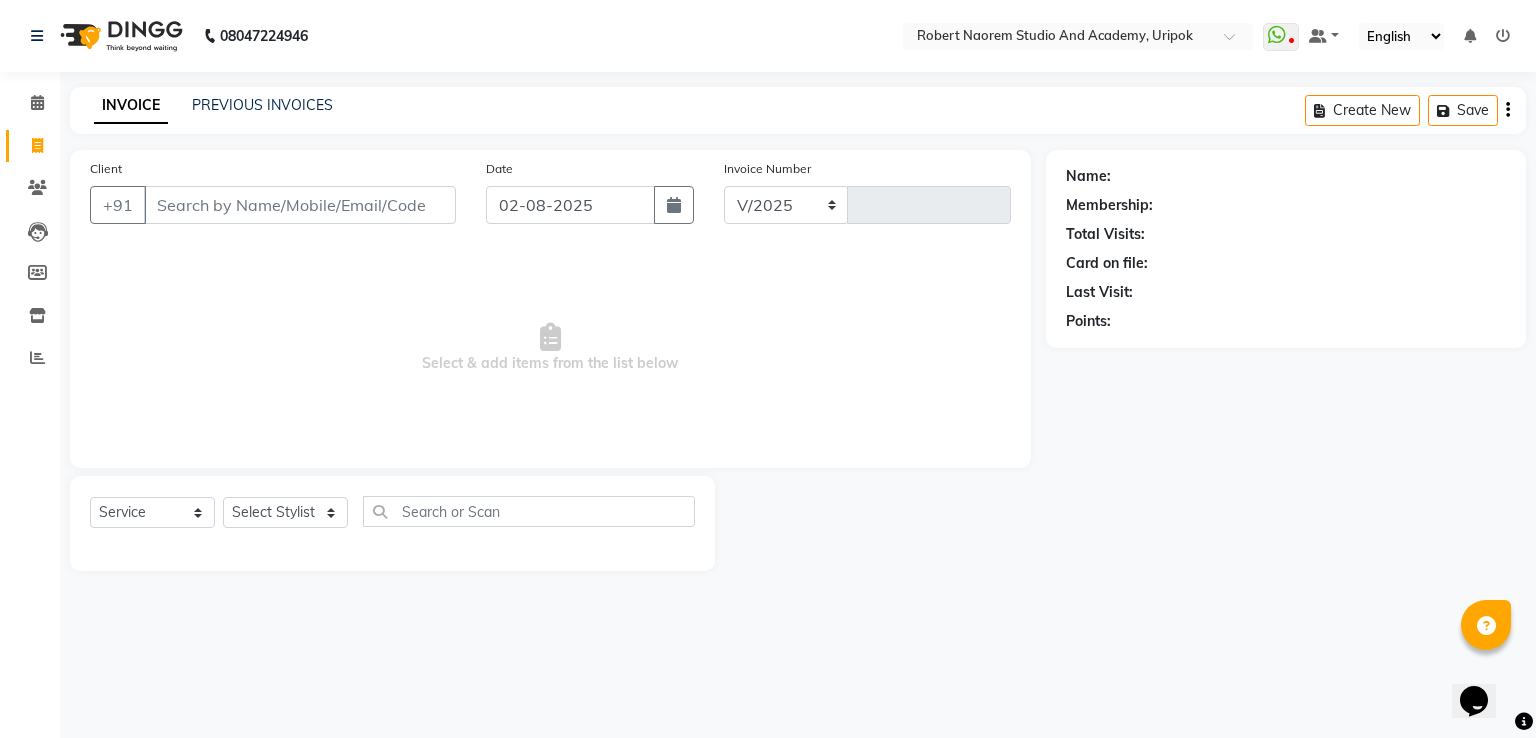 select on "4880" 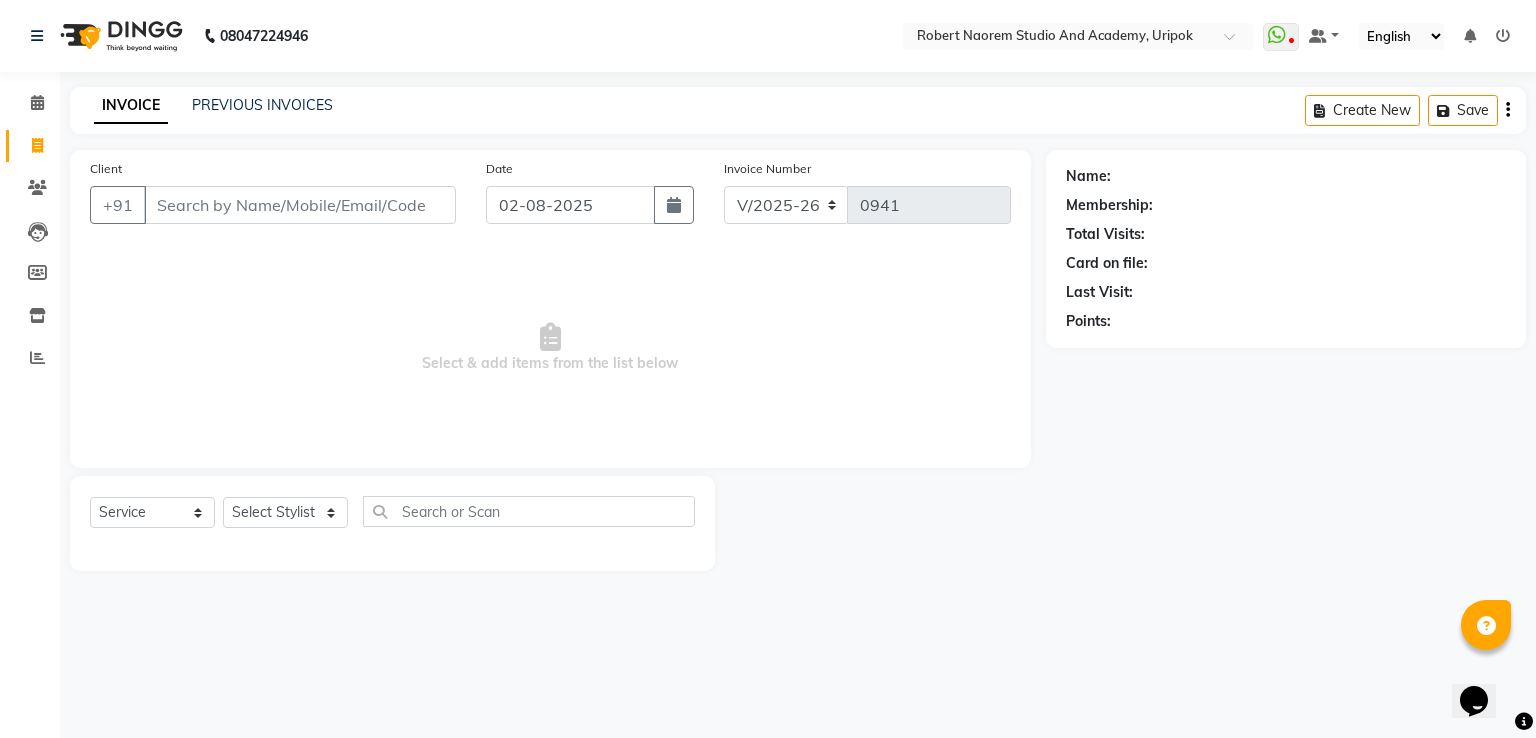 click on "Client" at bounding box center (300, 205) 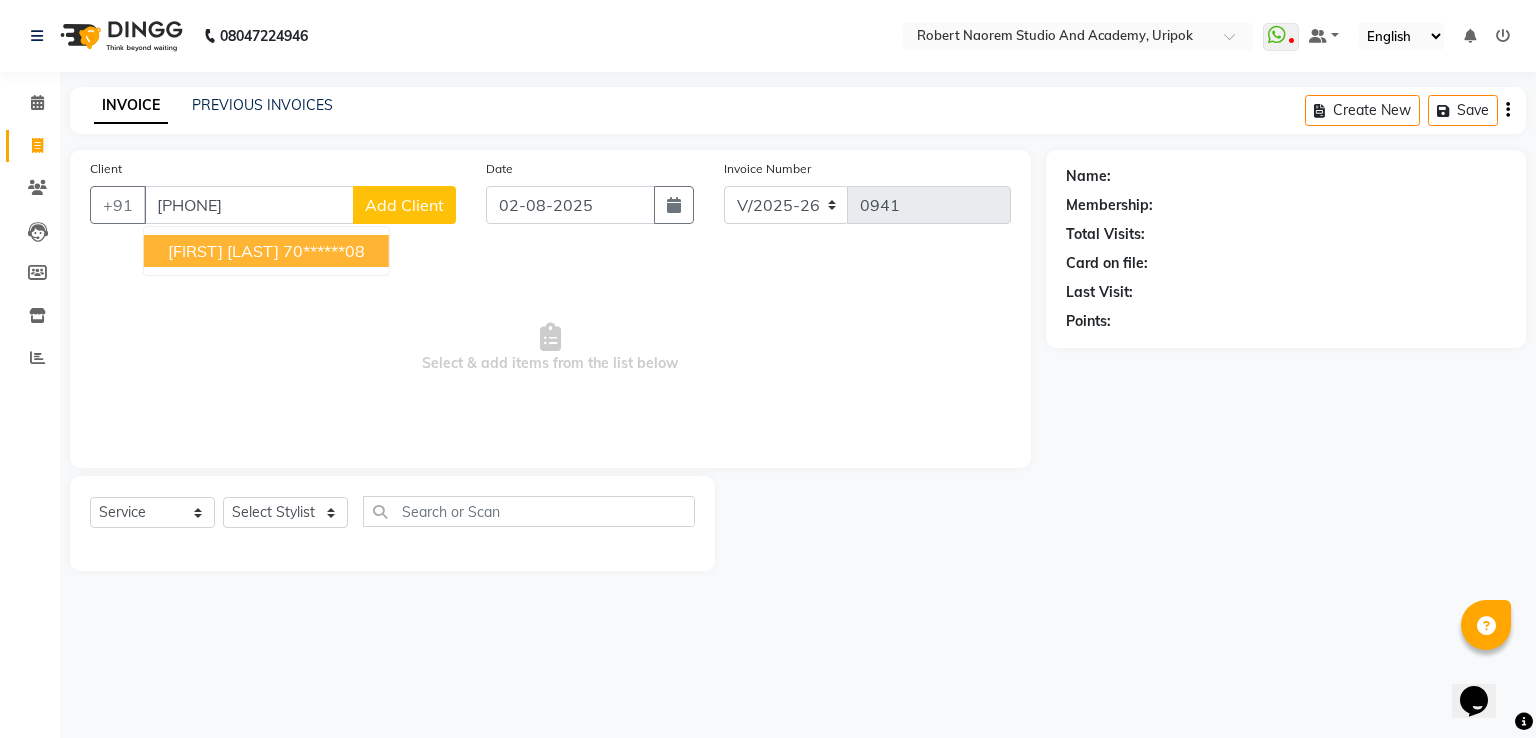 click on "[FIRST] [LAST]" at bounding box center [223, 251] 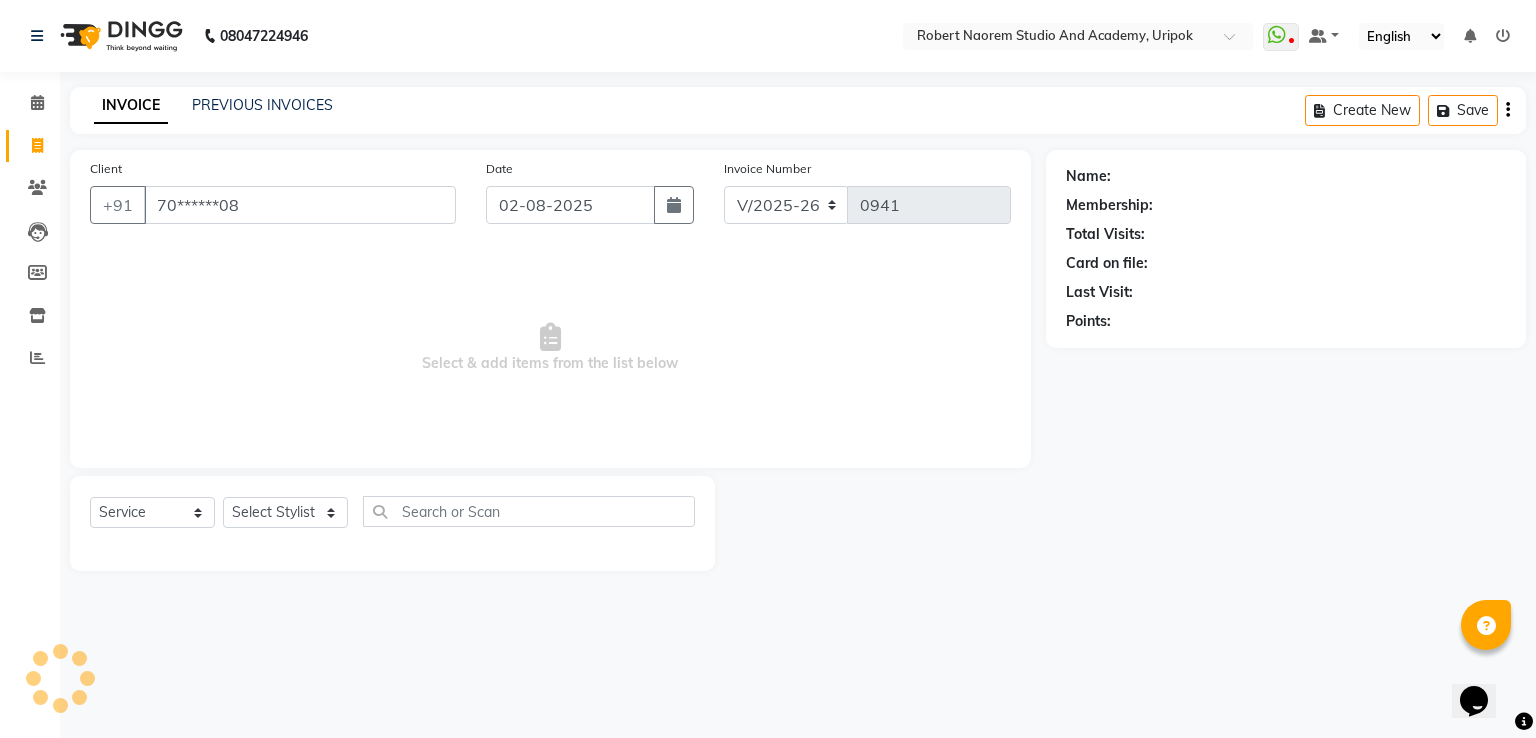 type on "70******08" 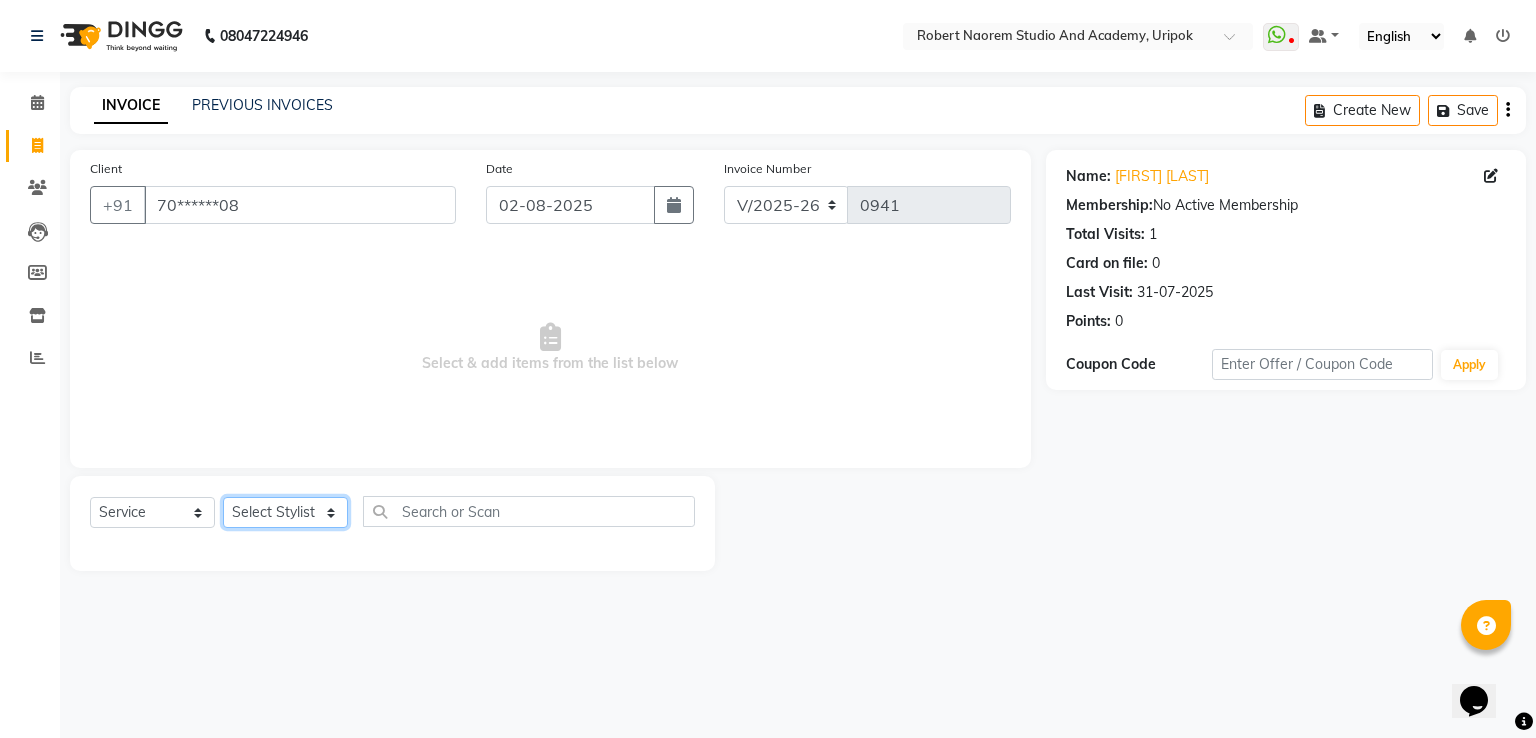click on "Select Stylist [FIRST] [LAST] [FIRST] [FIRST] [FIRST] [FIRST] [FIRST] [FIRST]" 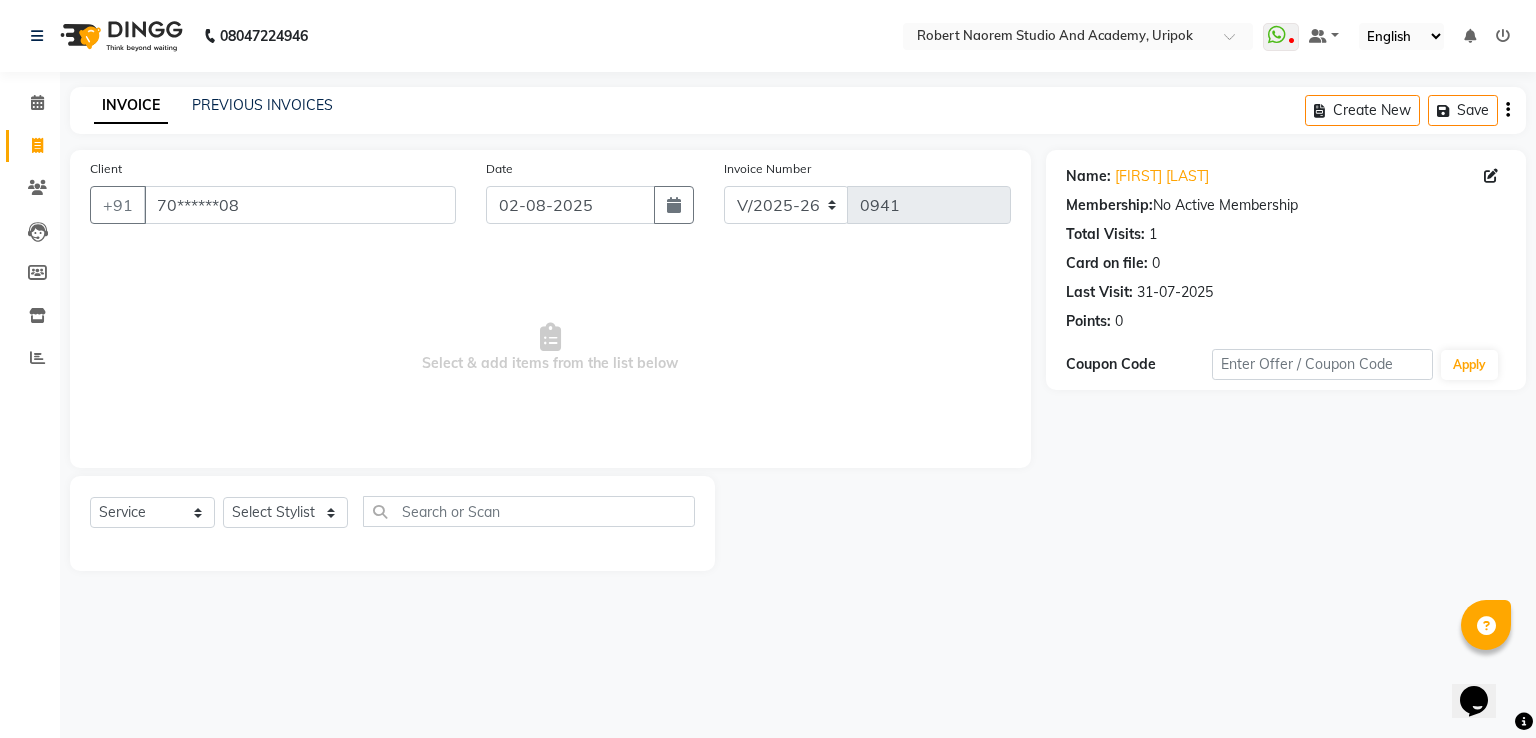 click on "Select & add items from the list below" at bounding box center (550, 348) 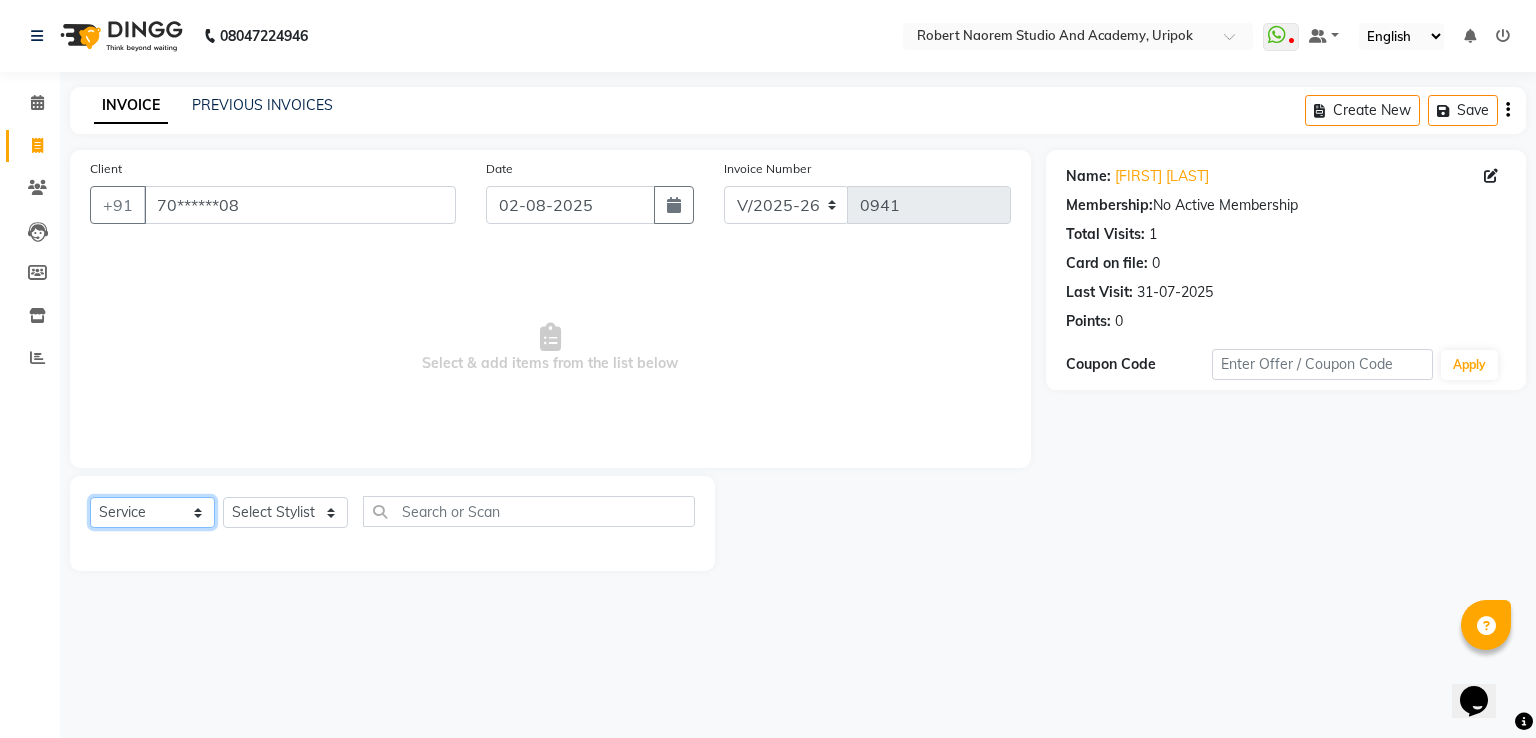 click on "Select  Service  Product  Membership  Package Voucher Prepaid Gift Card" 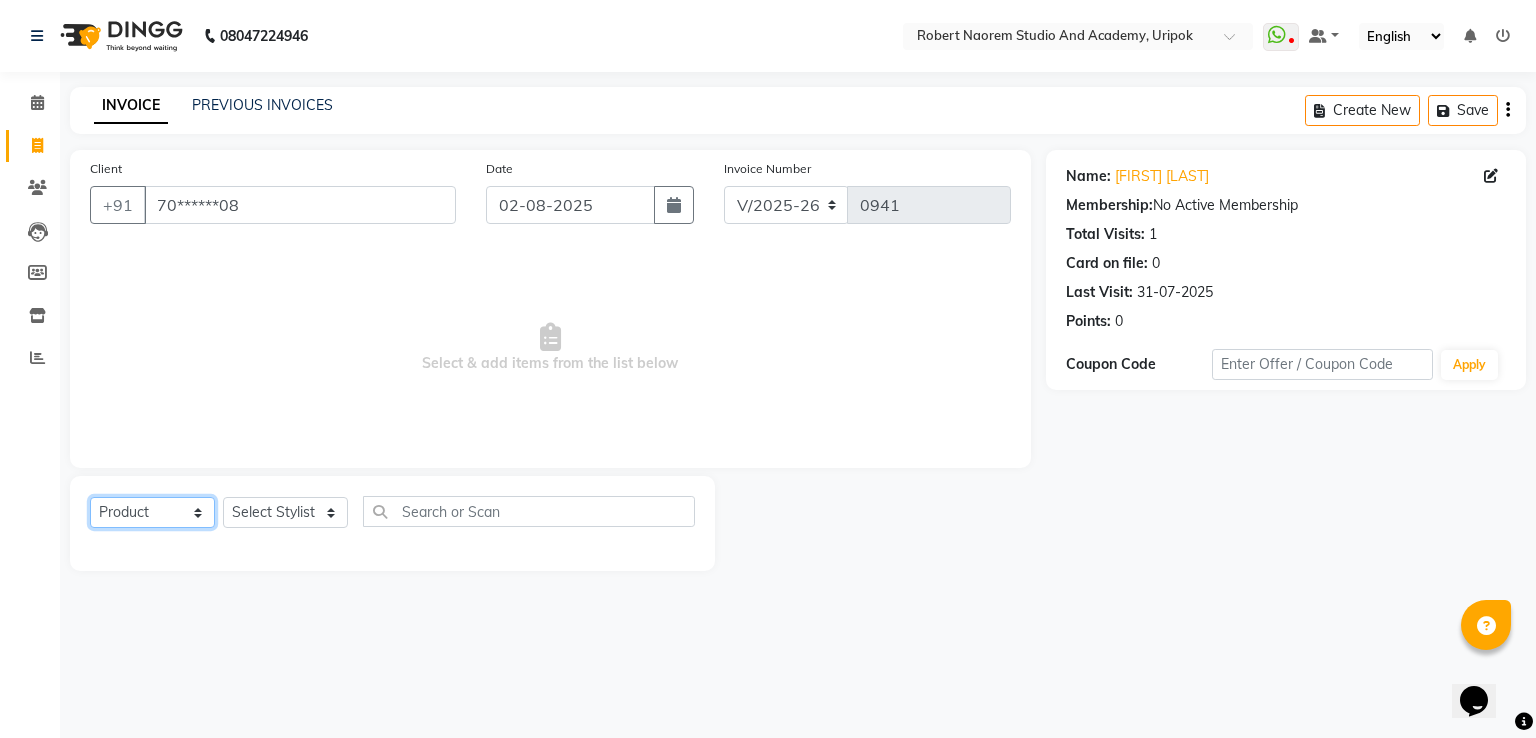 click on "Select  Service  Product  Membership  Package Voucher Prepaid Gift Card" 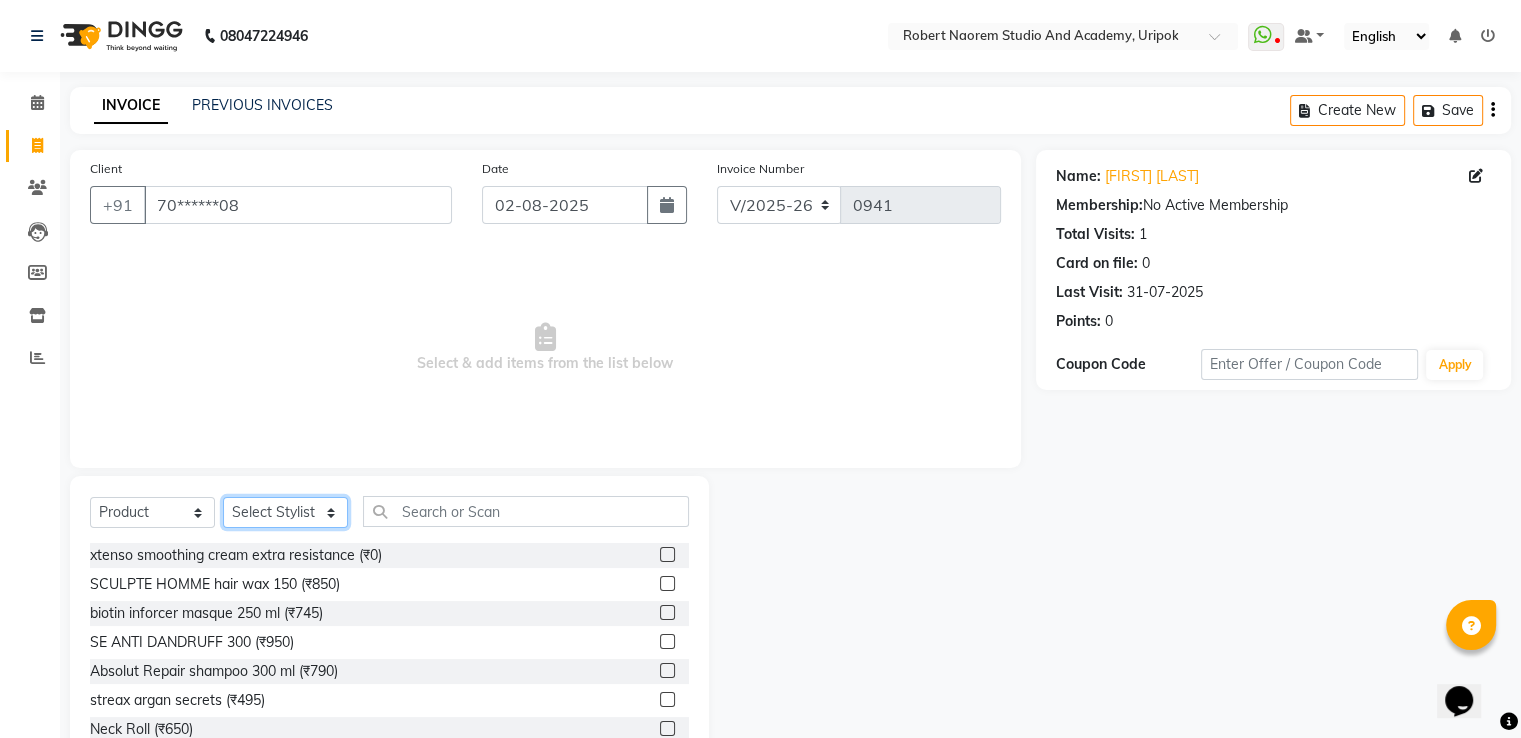 click on "Select Stylist [FIRST] [LAST] [FIRST] [FIRST] [FIRST] [FIRST] [FIRST] [FIRST]" 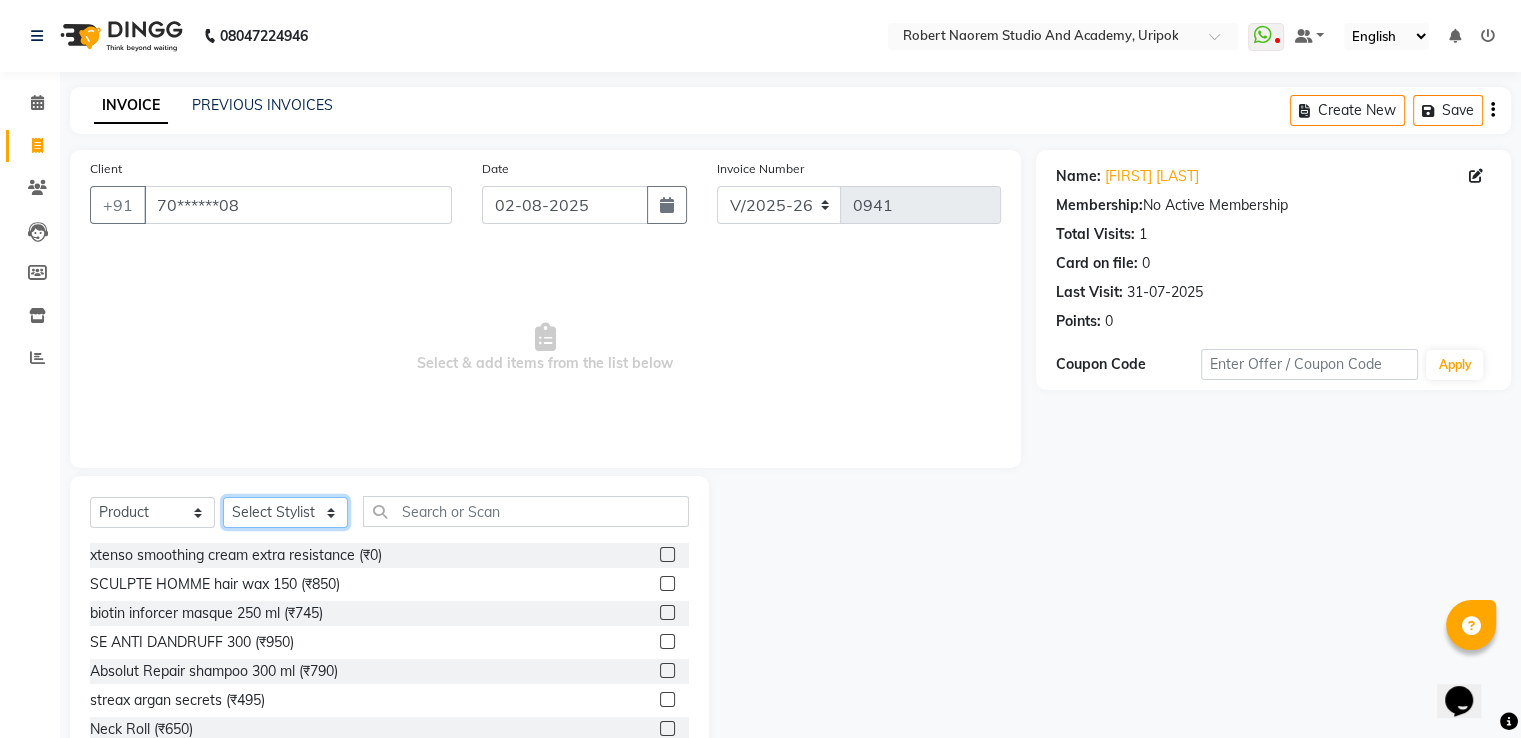 select on "29582" 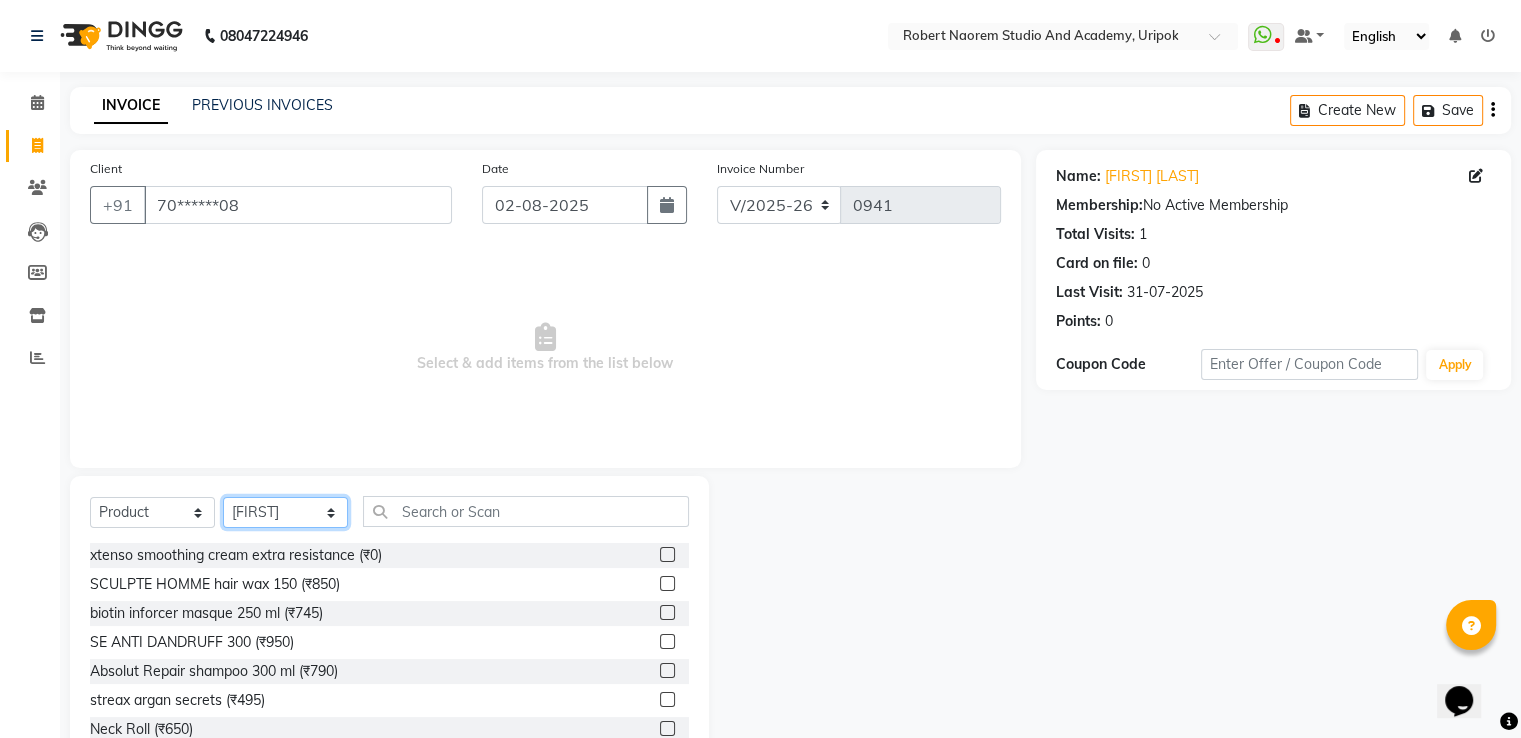 click on "Select Stylist [FIRST] [LAST] [FIRST] [FIRST] [FIRST] [FIRST] [FIRST] [FIRST]" 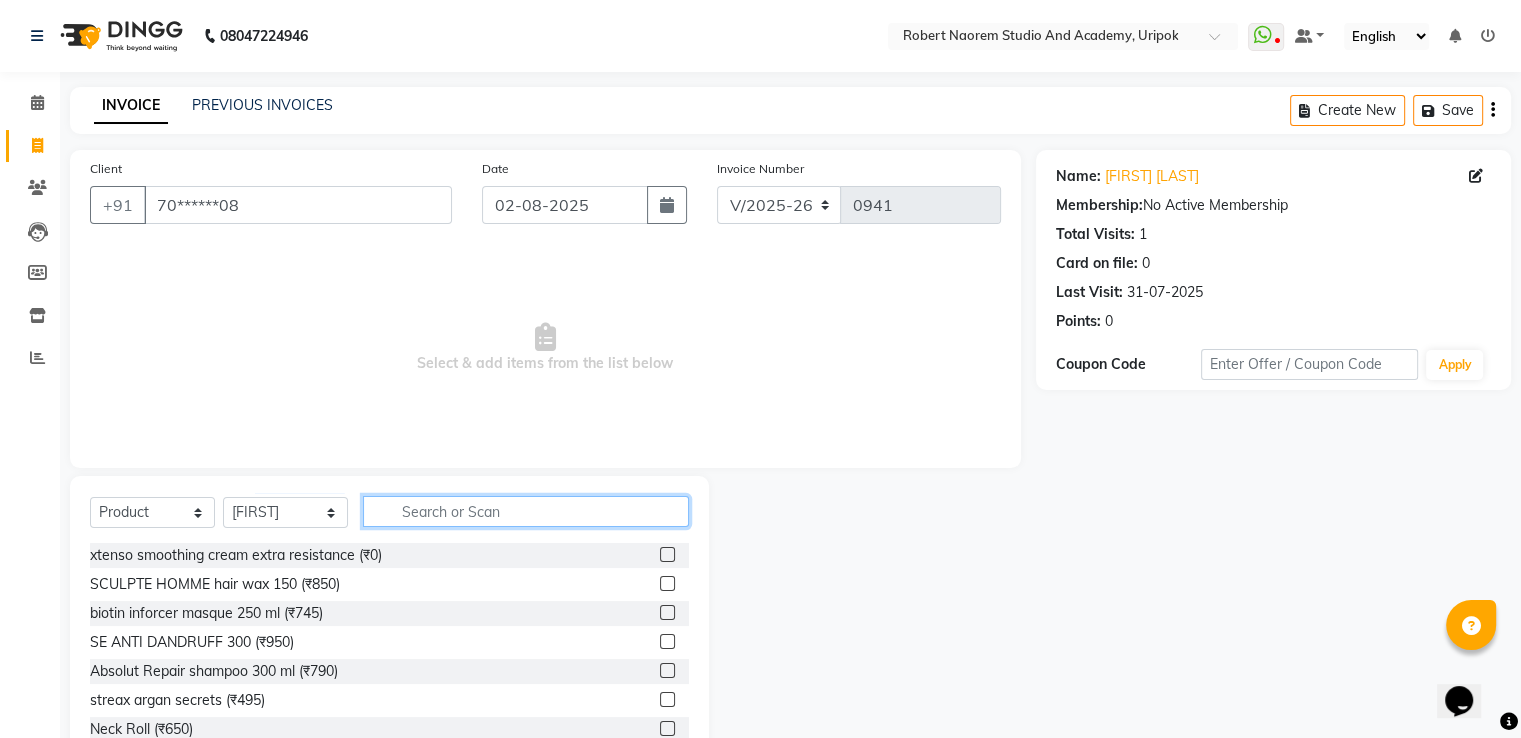click 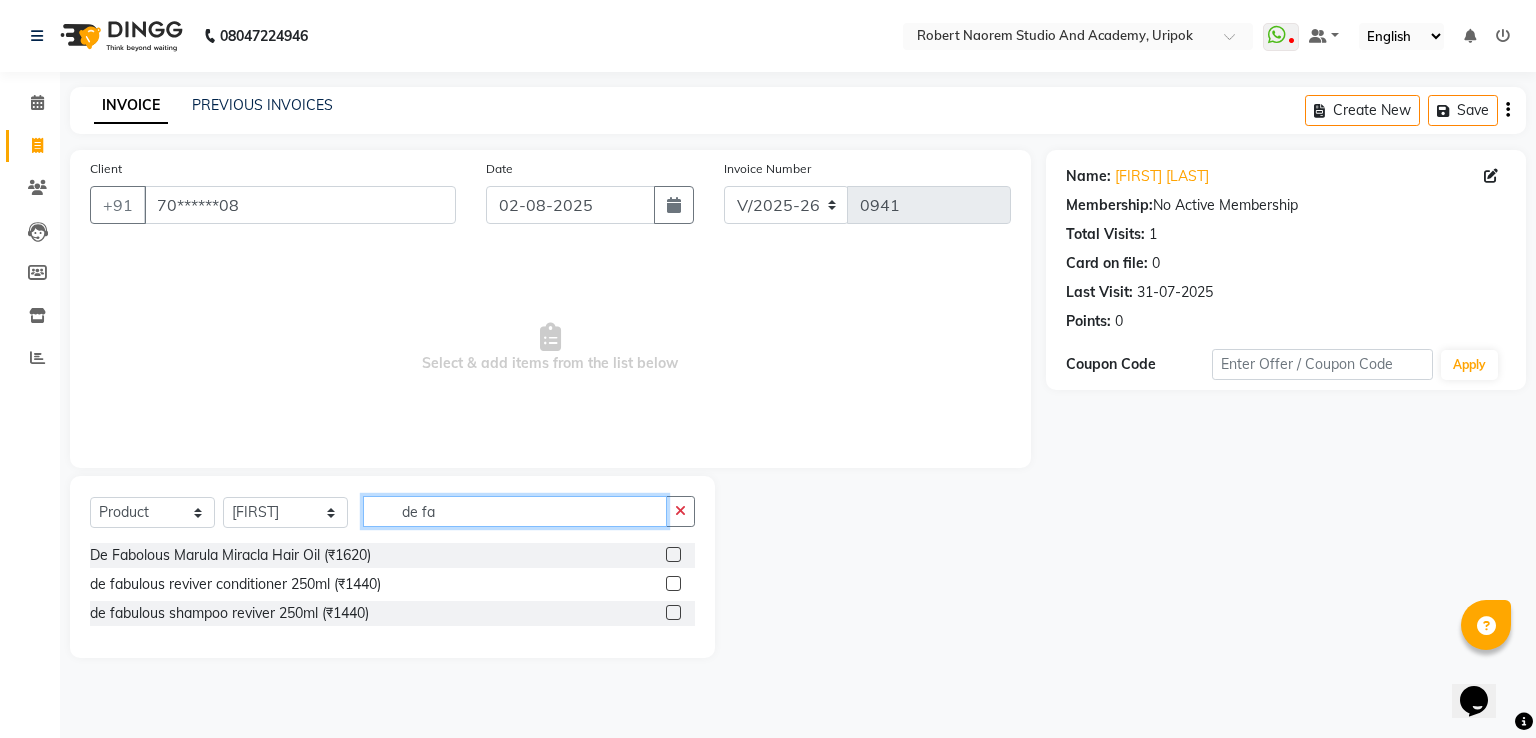 type on "de fa" 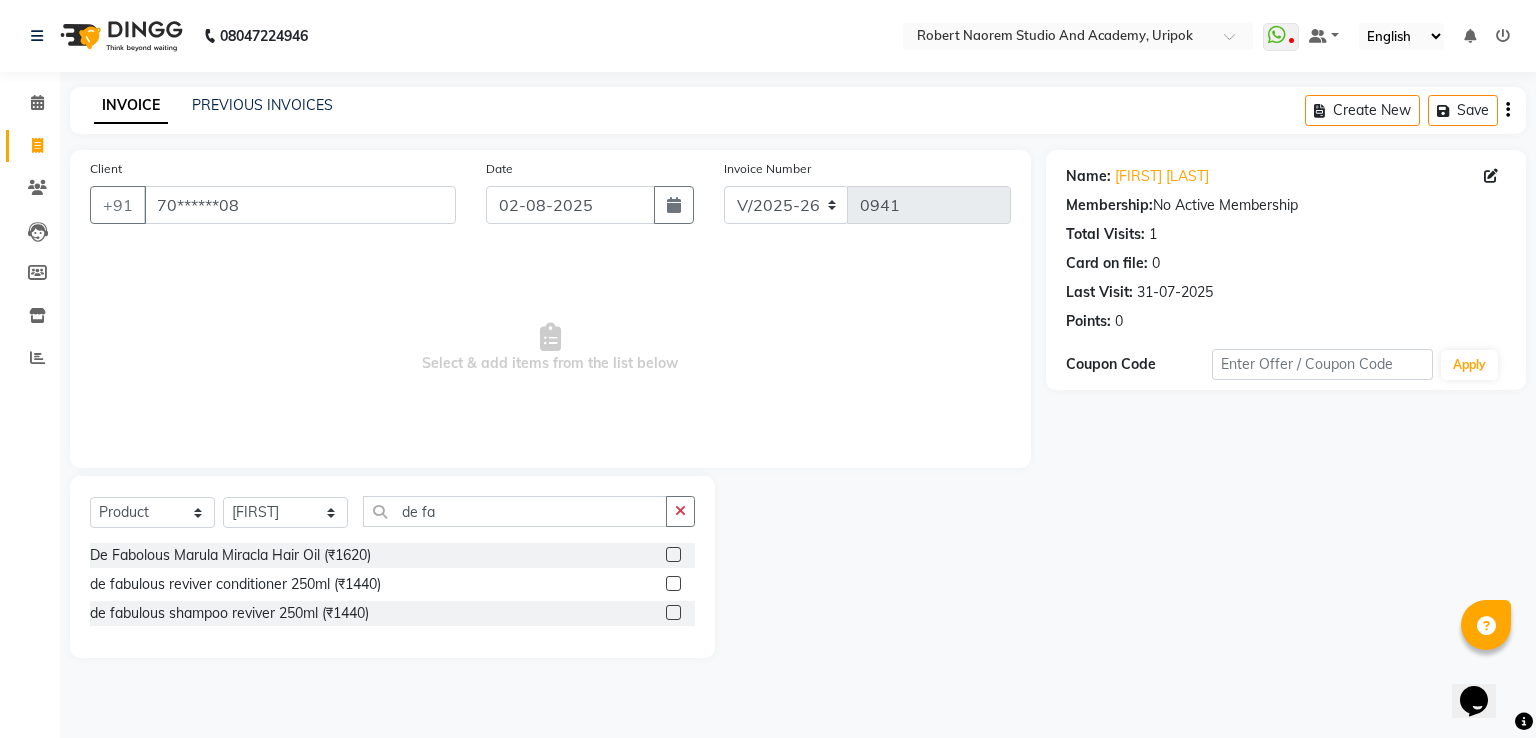click 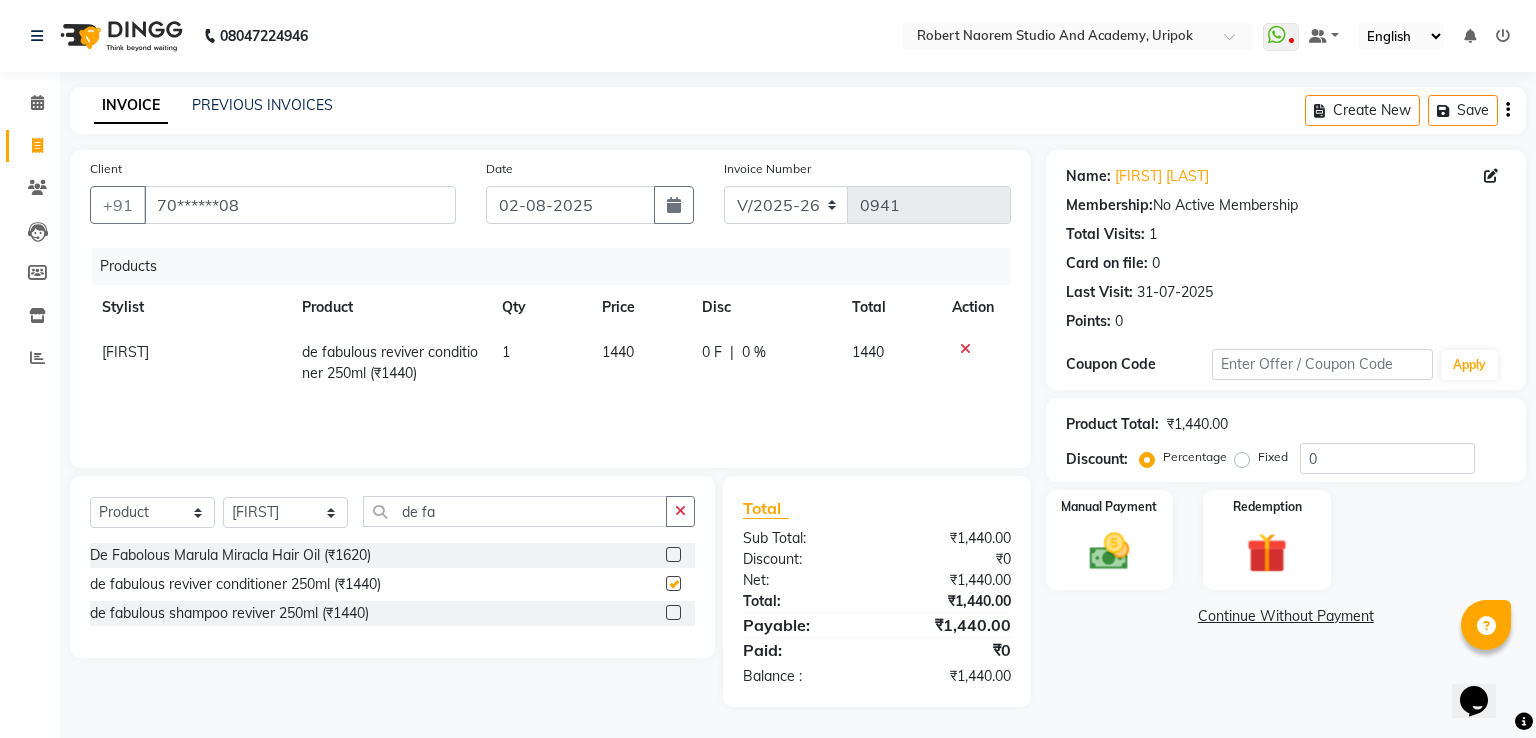checkbox on "false" 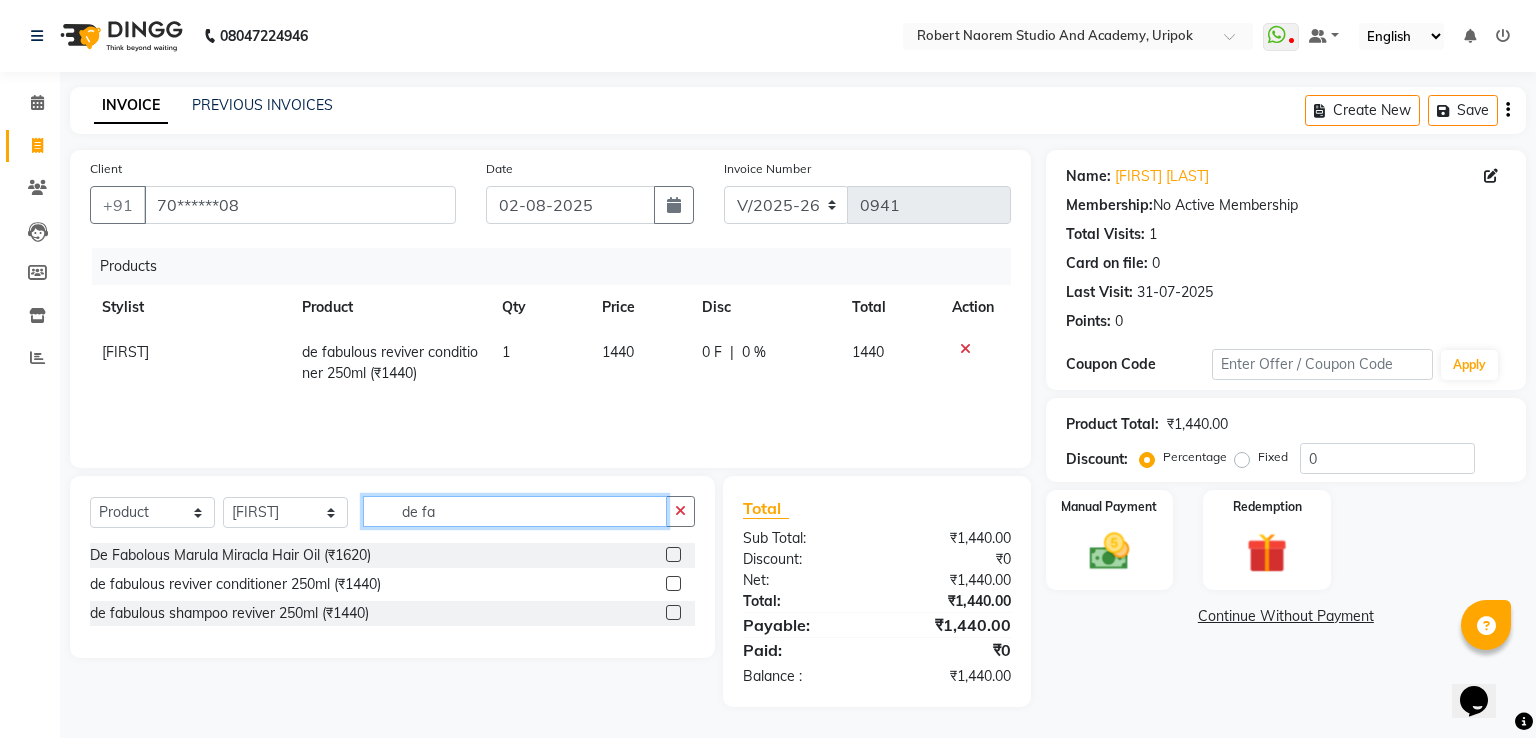 click on "de fa" 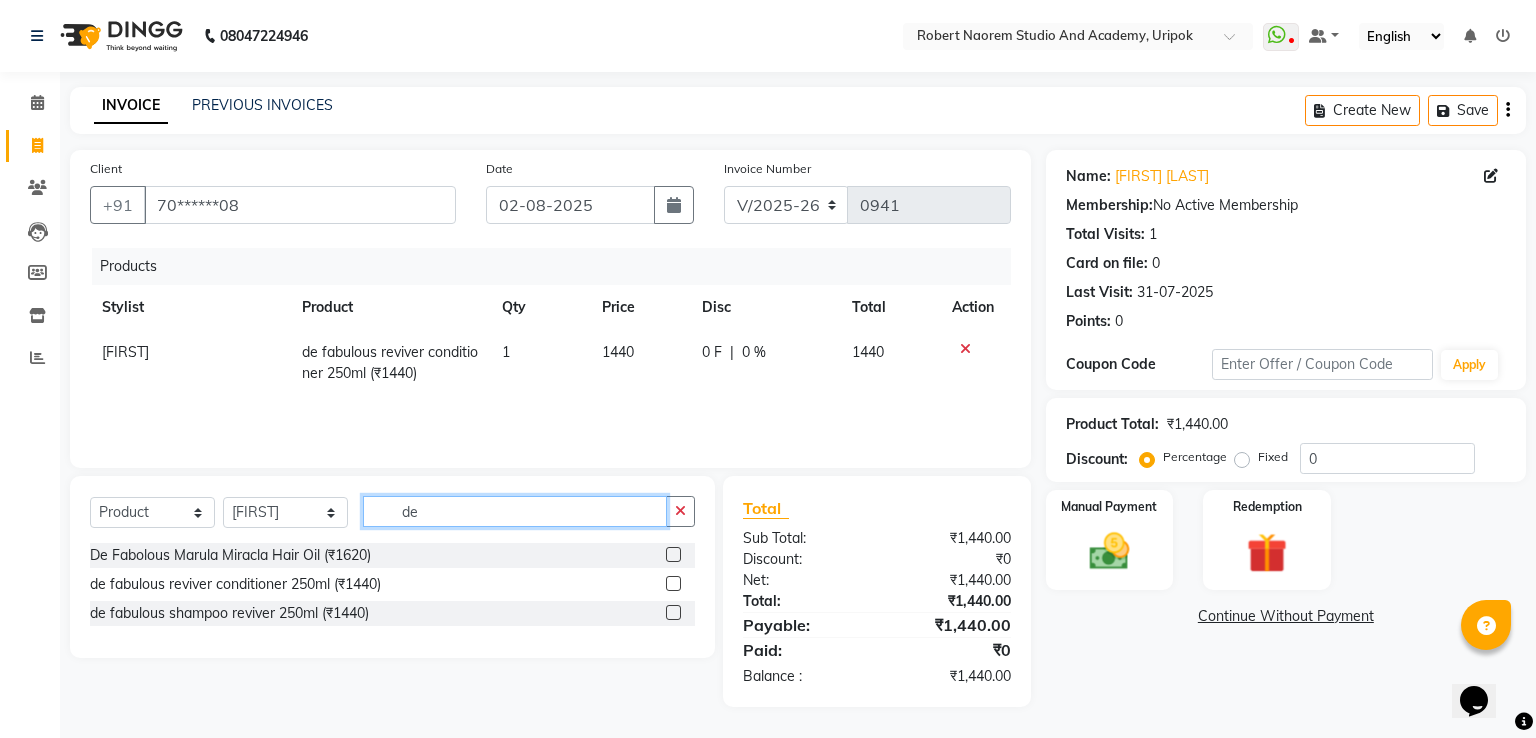 type on "d" 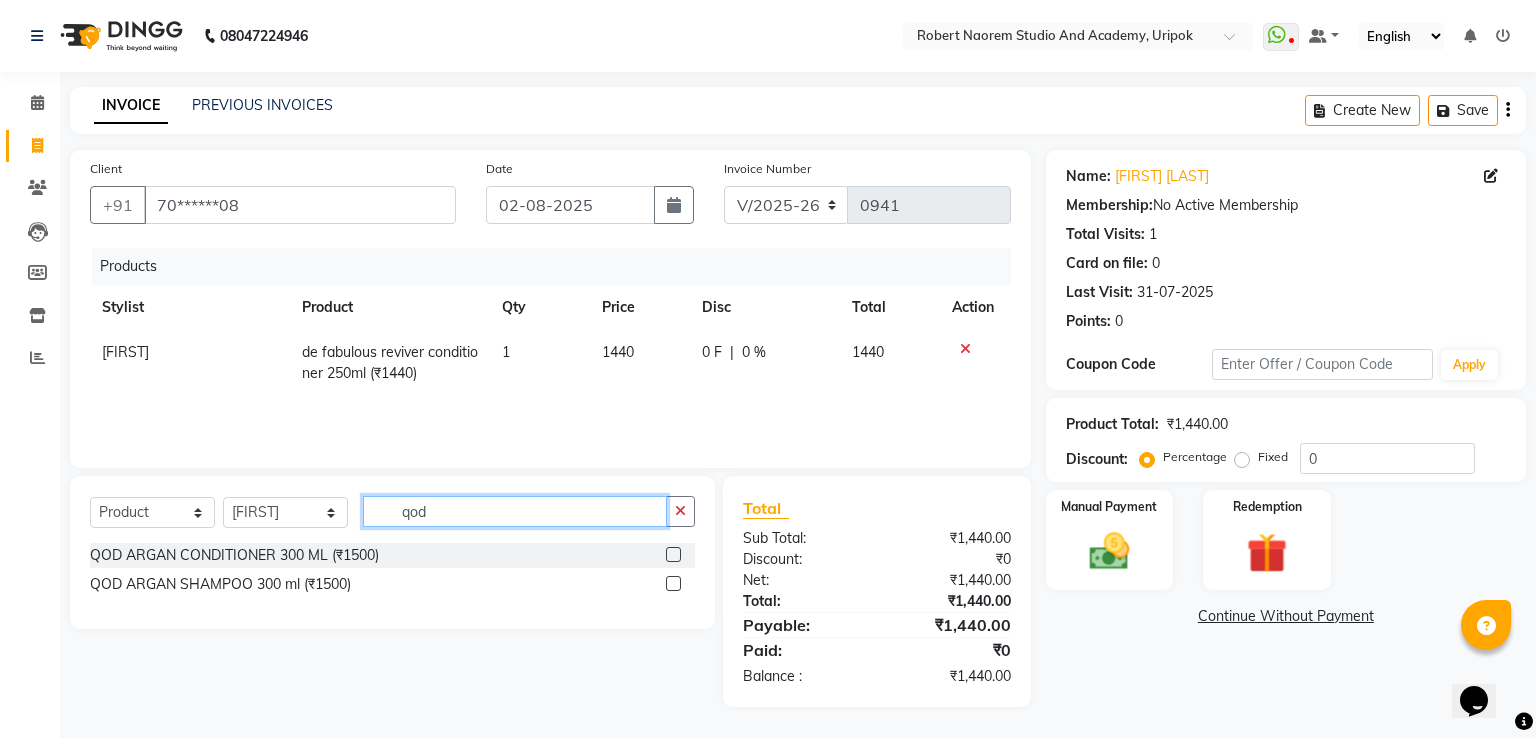 type on "qod" 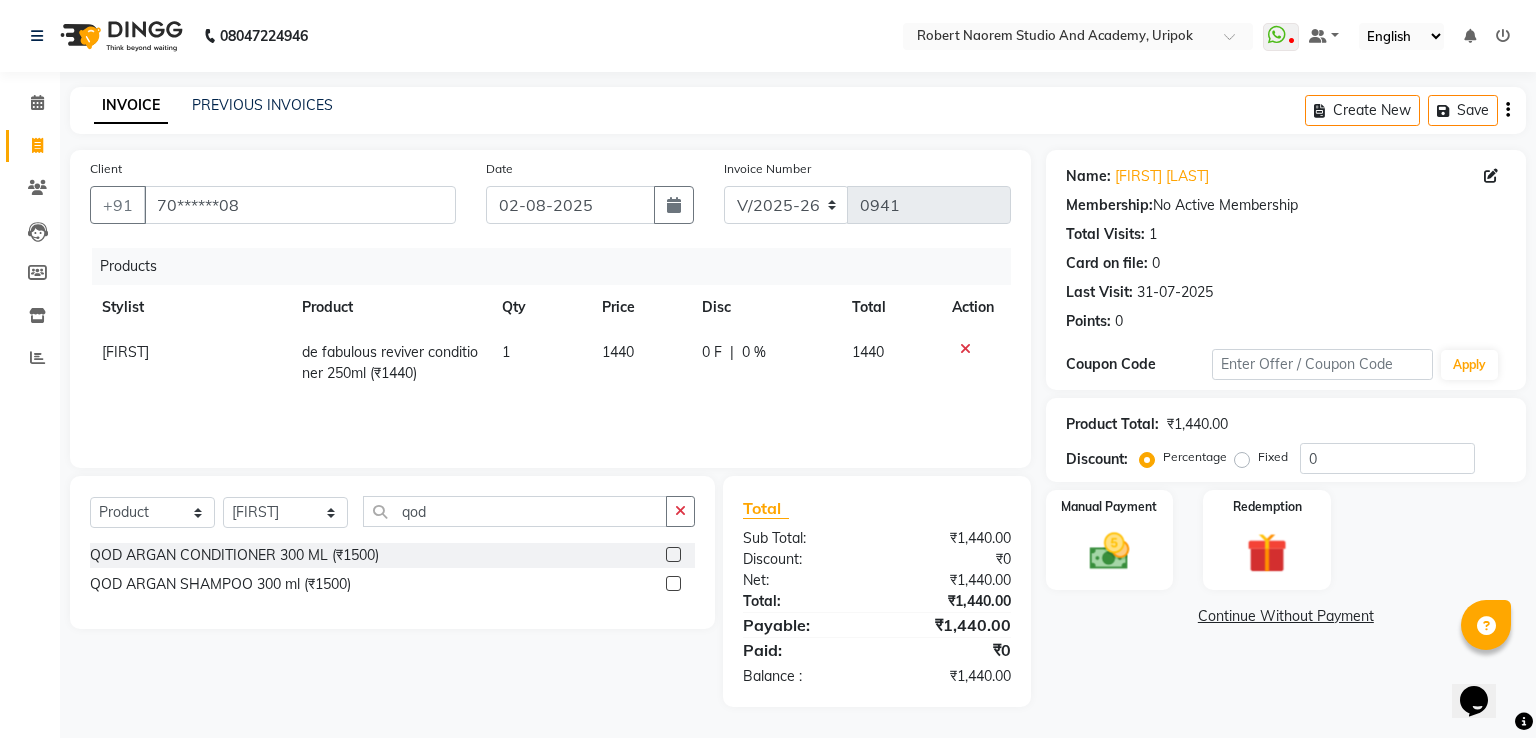 click 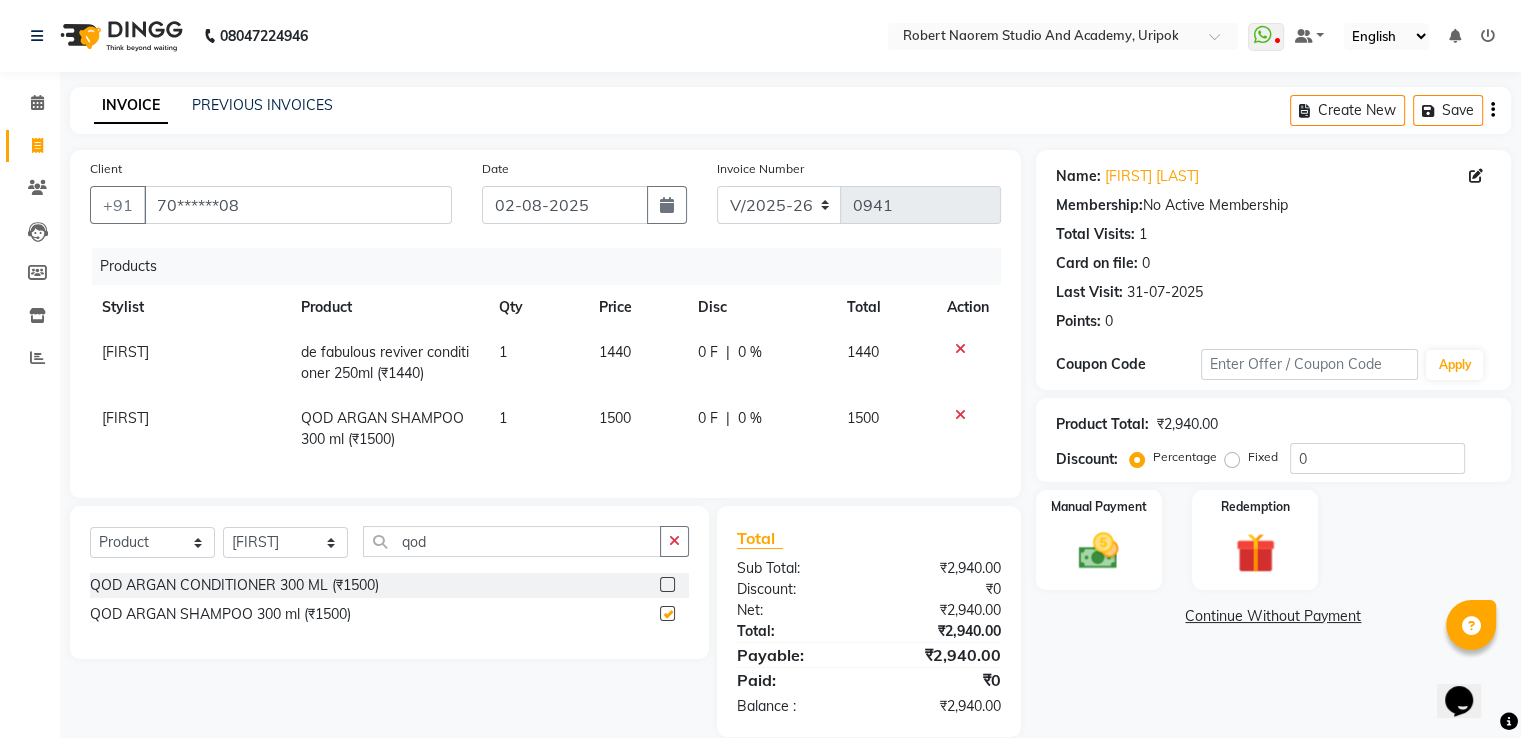 checkbox on "false" 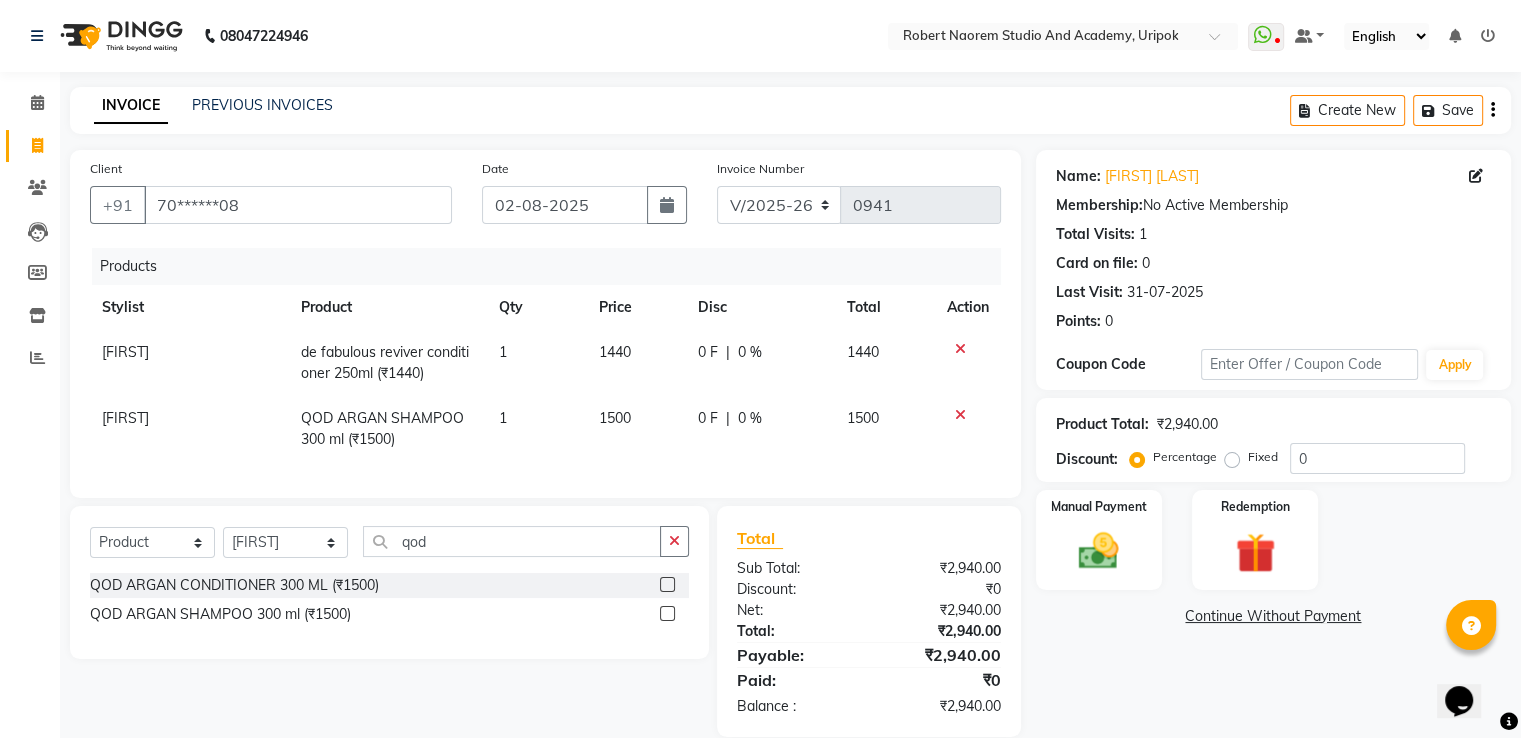 click on "Name: [FIRST] [LAST]  Membership:  No Active Membership  Total Visits:  1 Card on file:  0 Last Visit:   31-07-2025 Points:   0  Coupon Code Apply Product Total:  ₹2,940.00  Discount:  Percentage   Fixed  0 Manual Payment Redemption  Continue Without Payment" 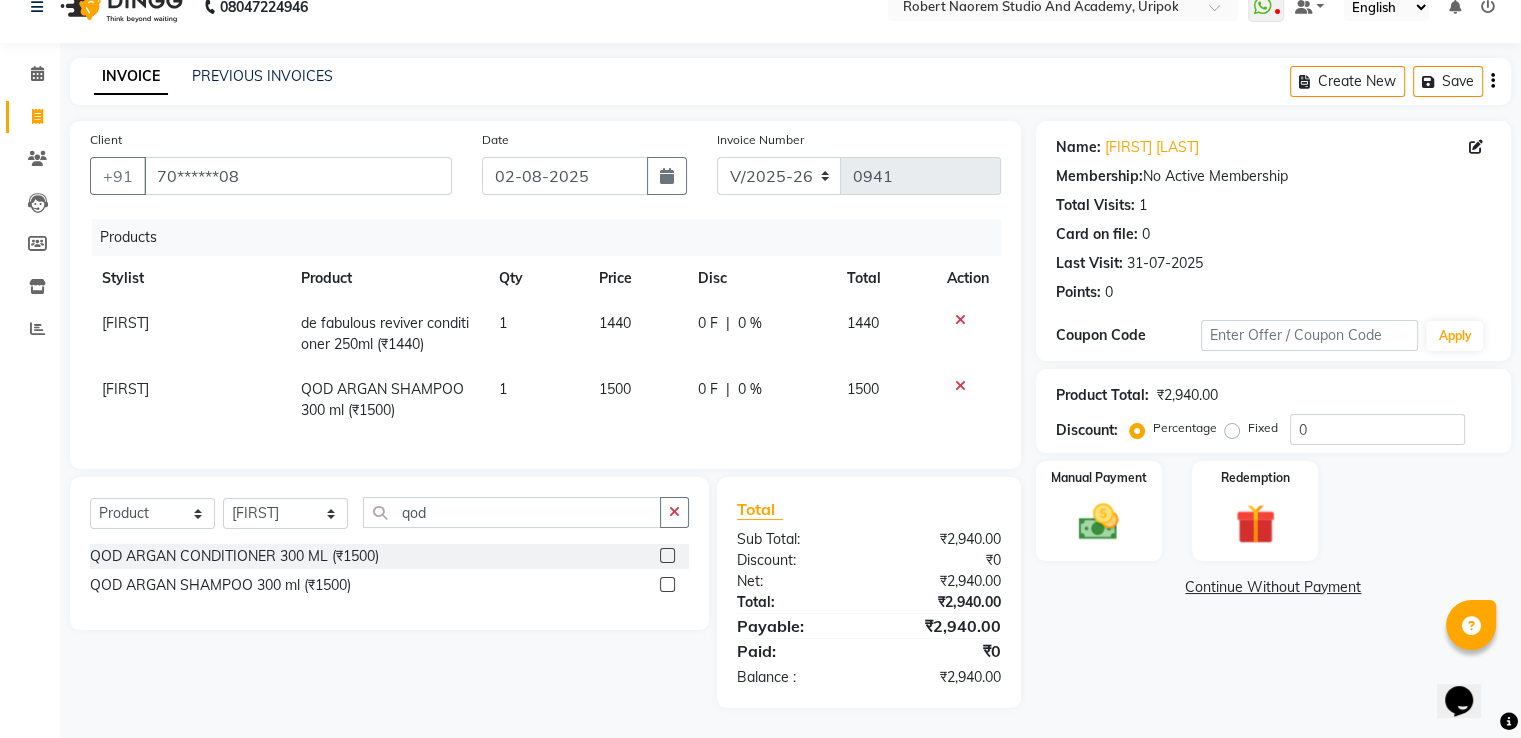 scroll, scrollTop: 44, scrollLeft: 0, axis: vertical 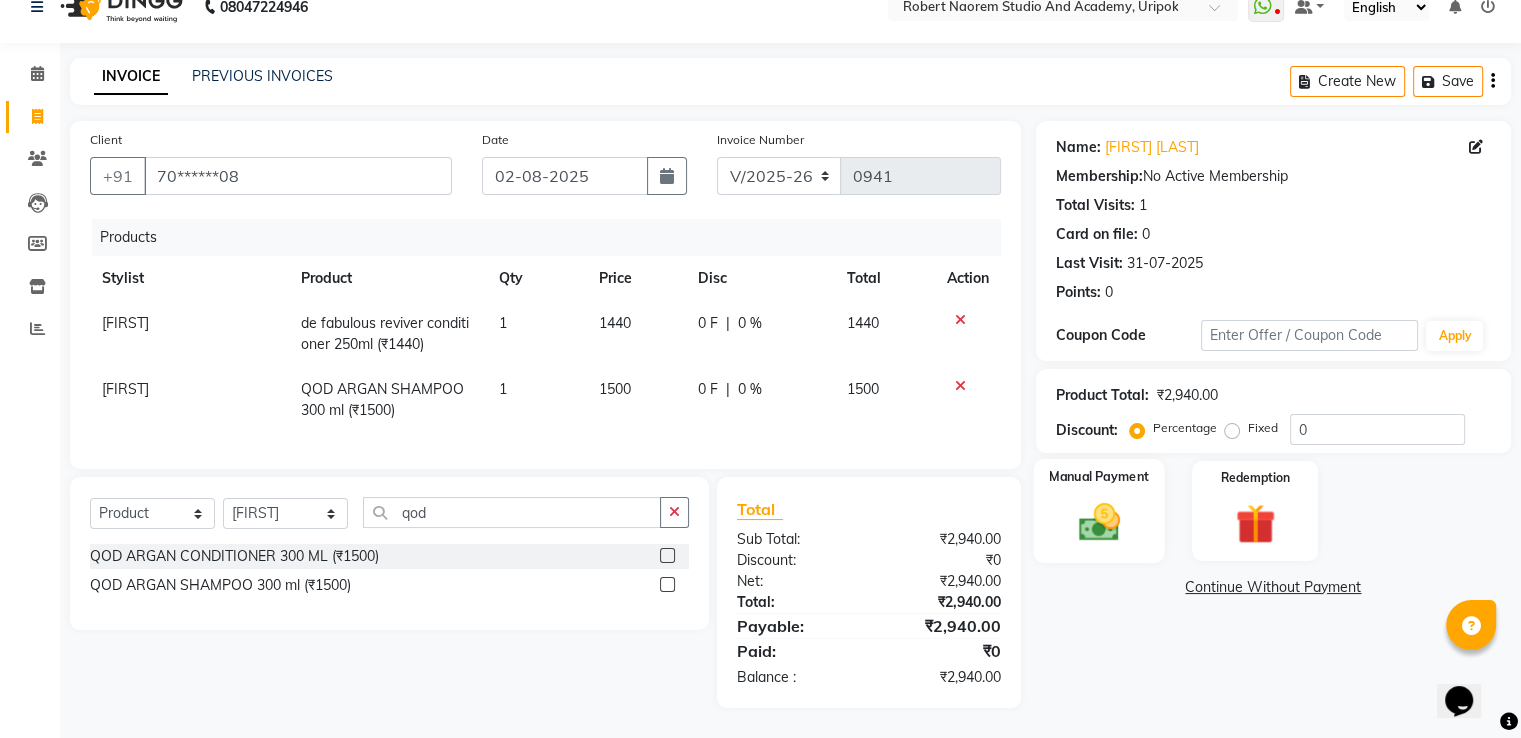click 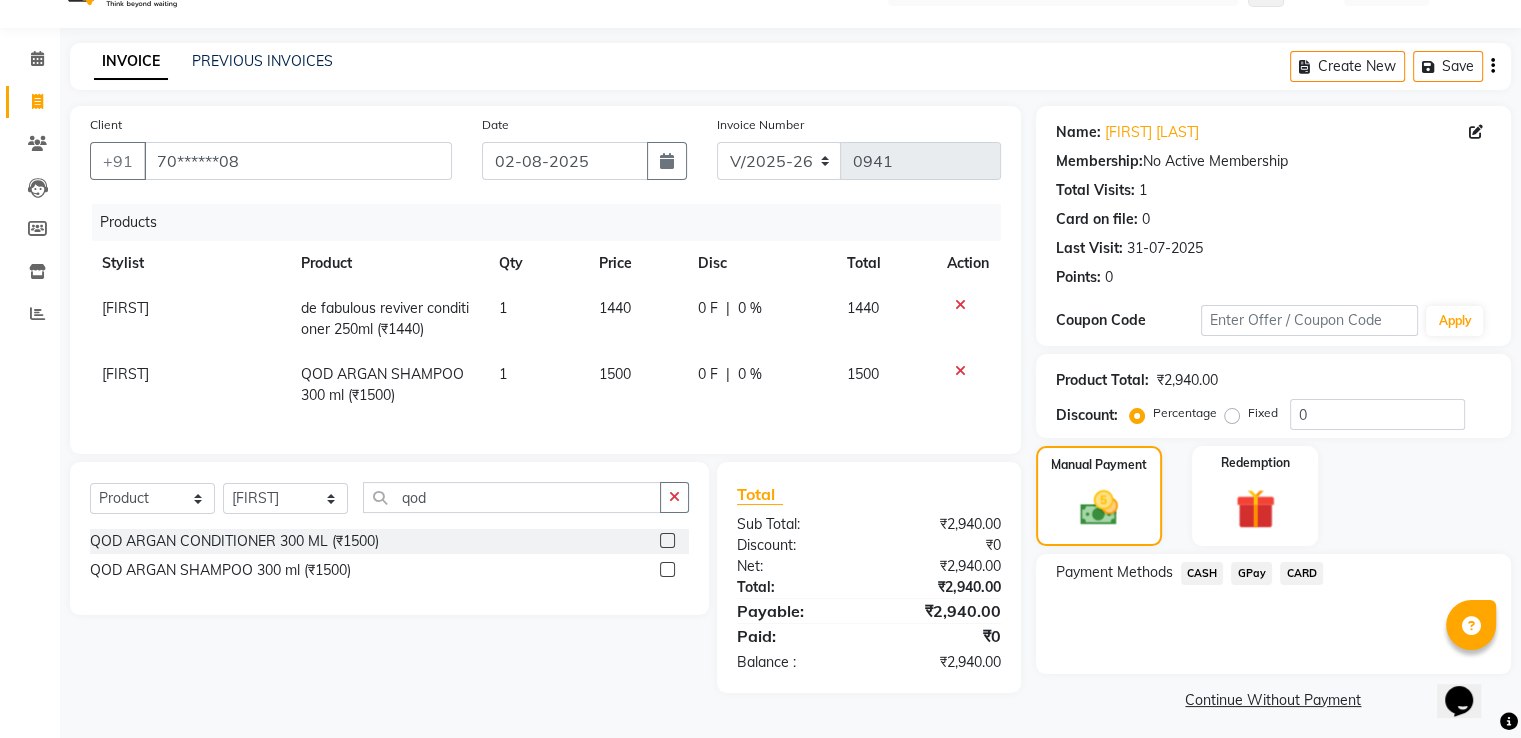 click on "GPay" 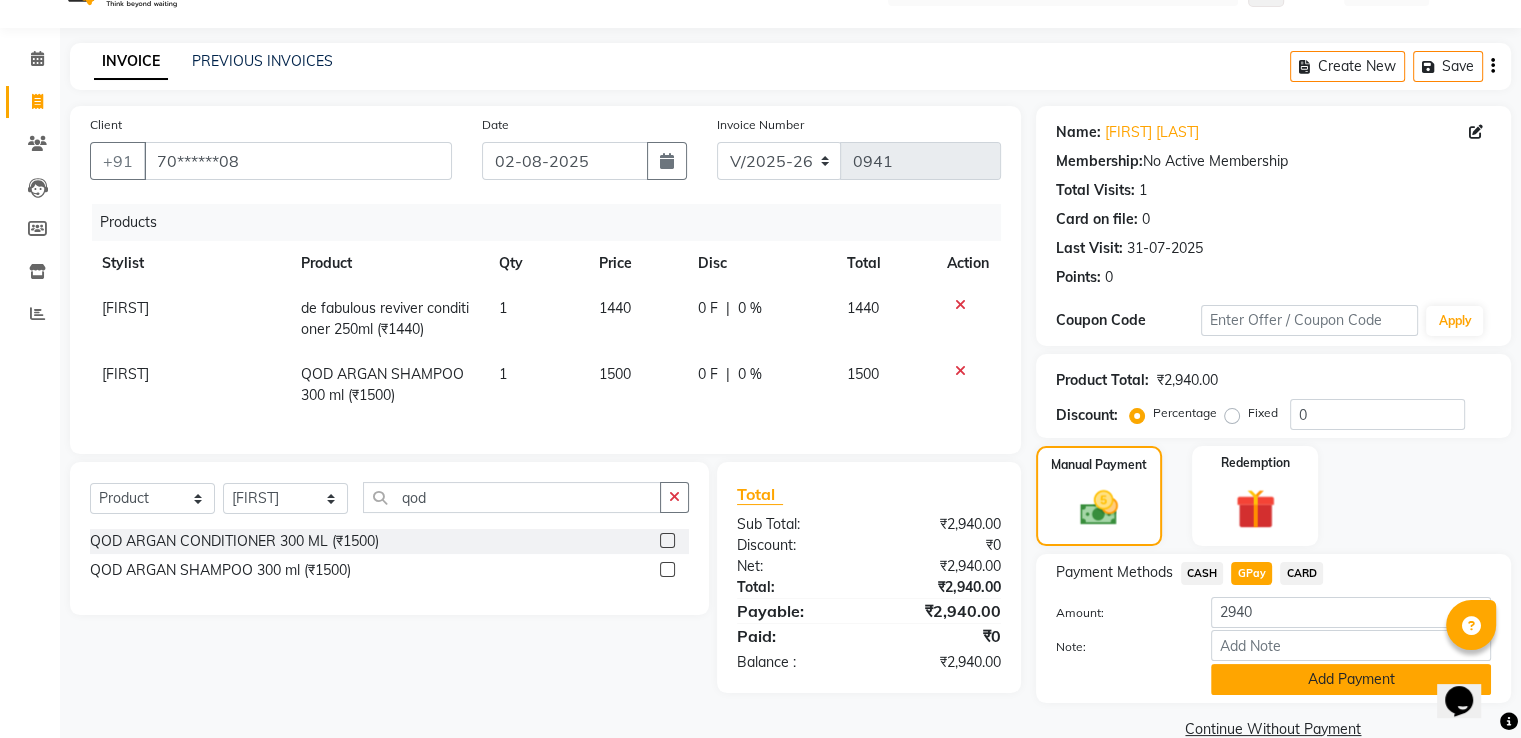 click on "Add Payment" 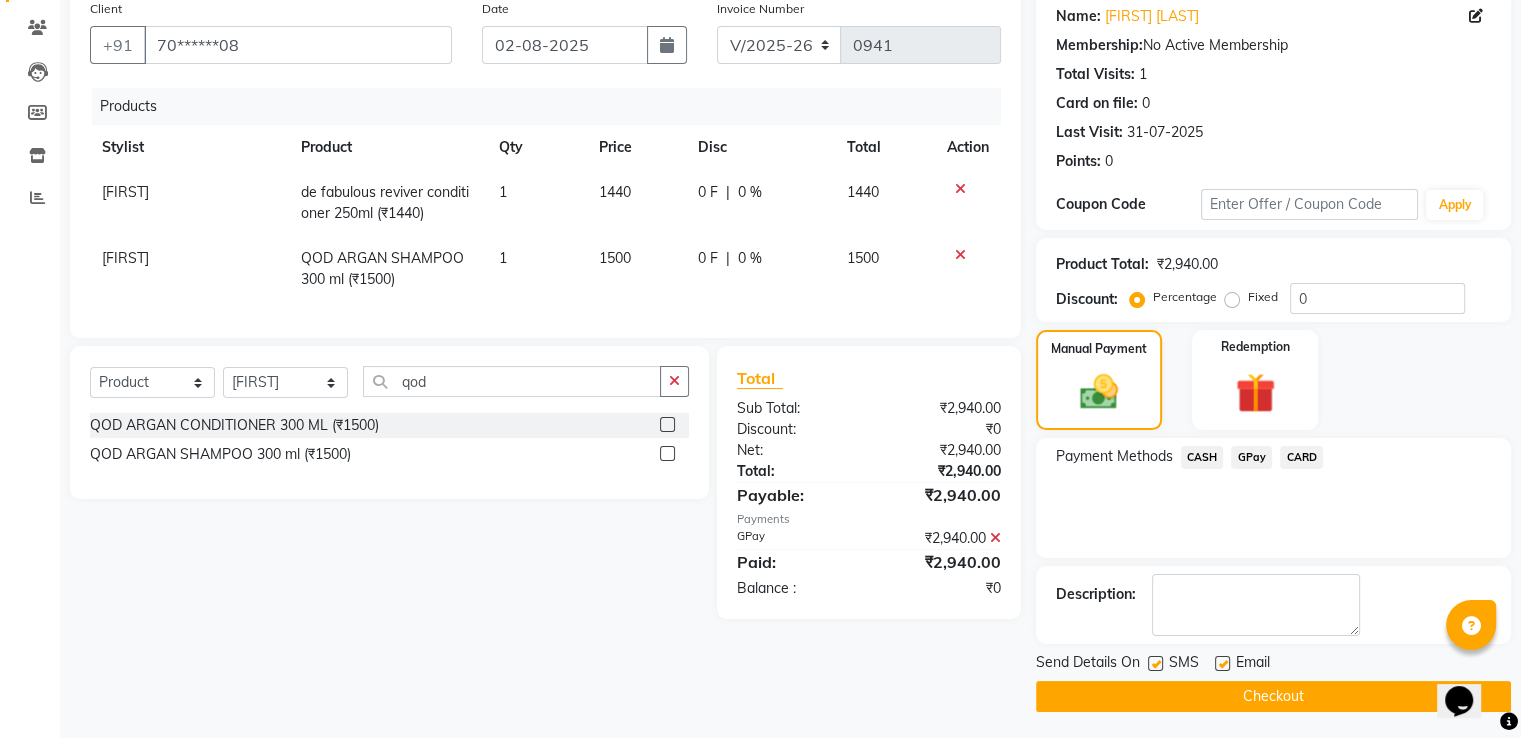 scroll, scrollTop: 163, scrollLeft: 0, axis: vertical 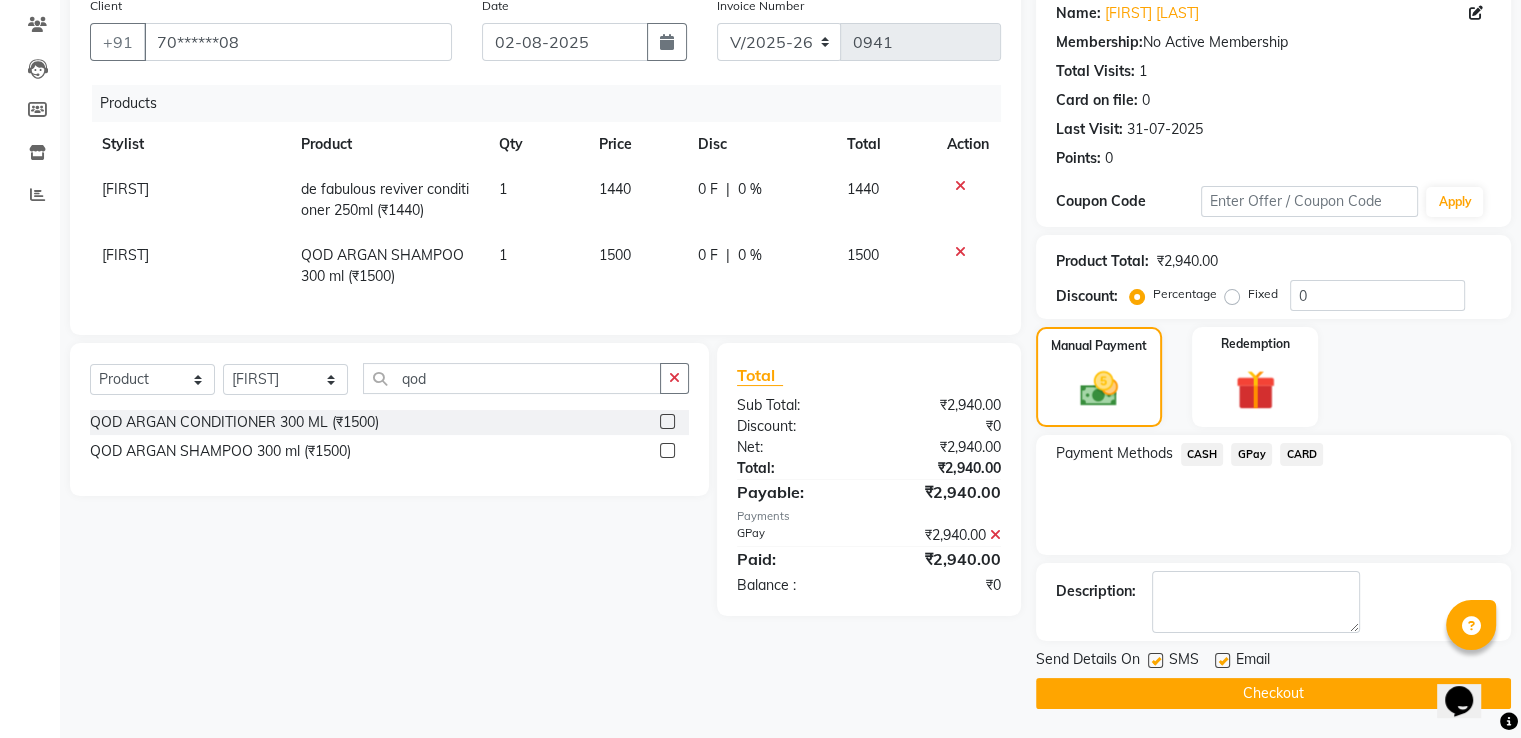 click on "Checkout" 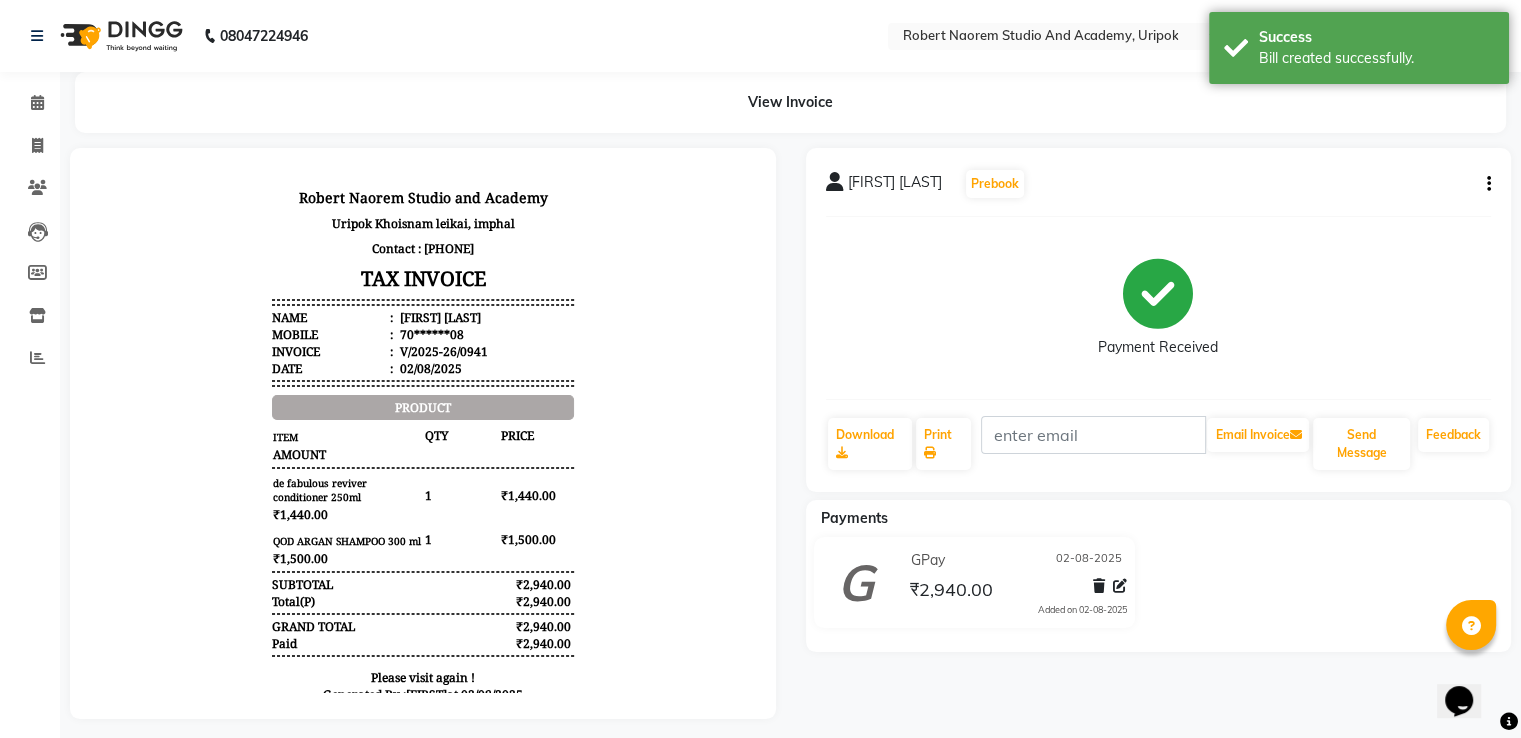 scroll, scrollTop: 0, scrollLeft: 0, axis: both 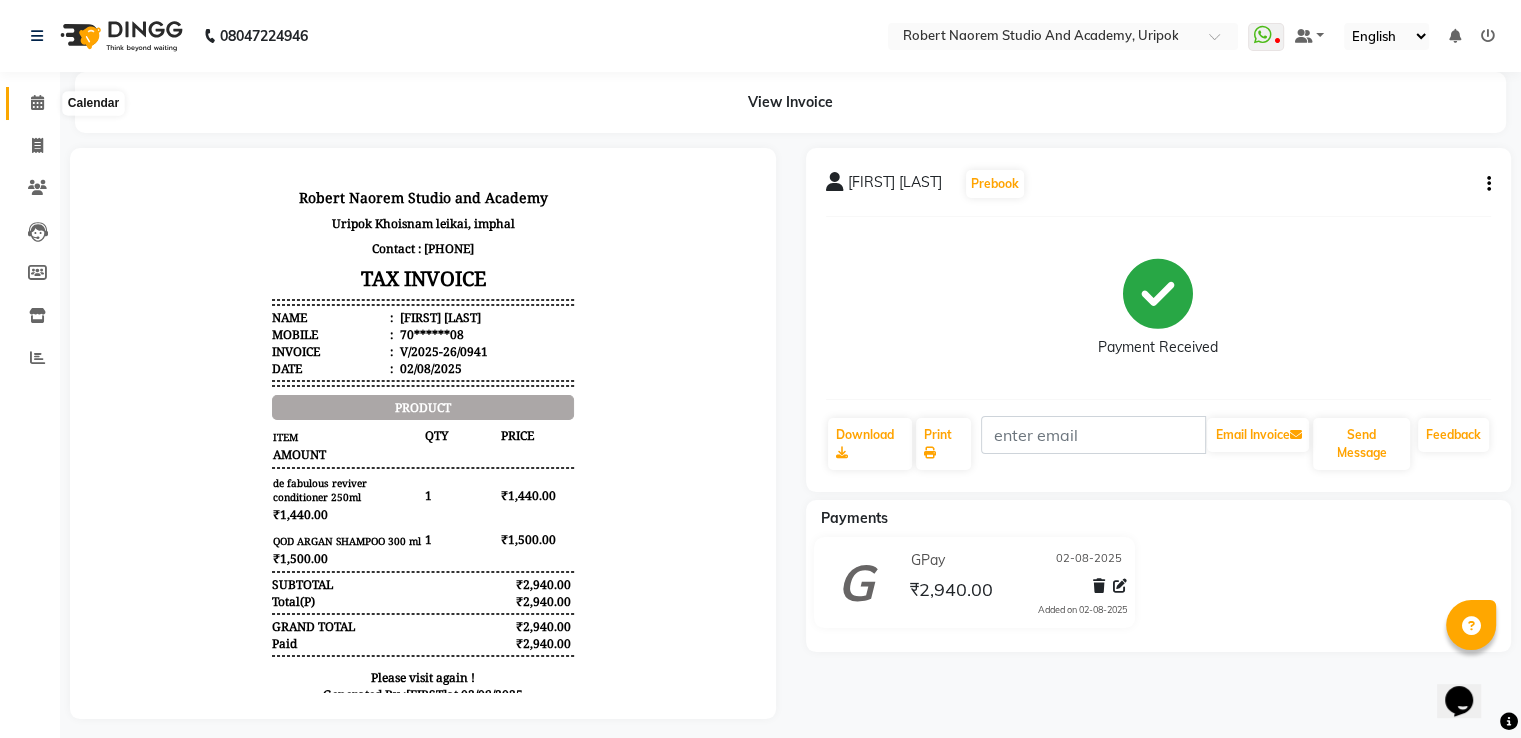 click 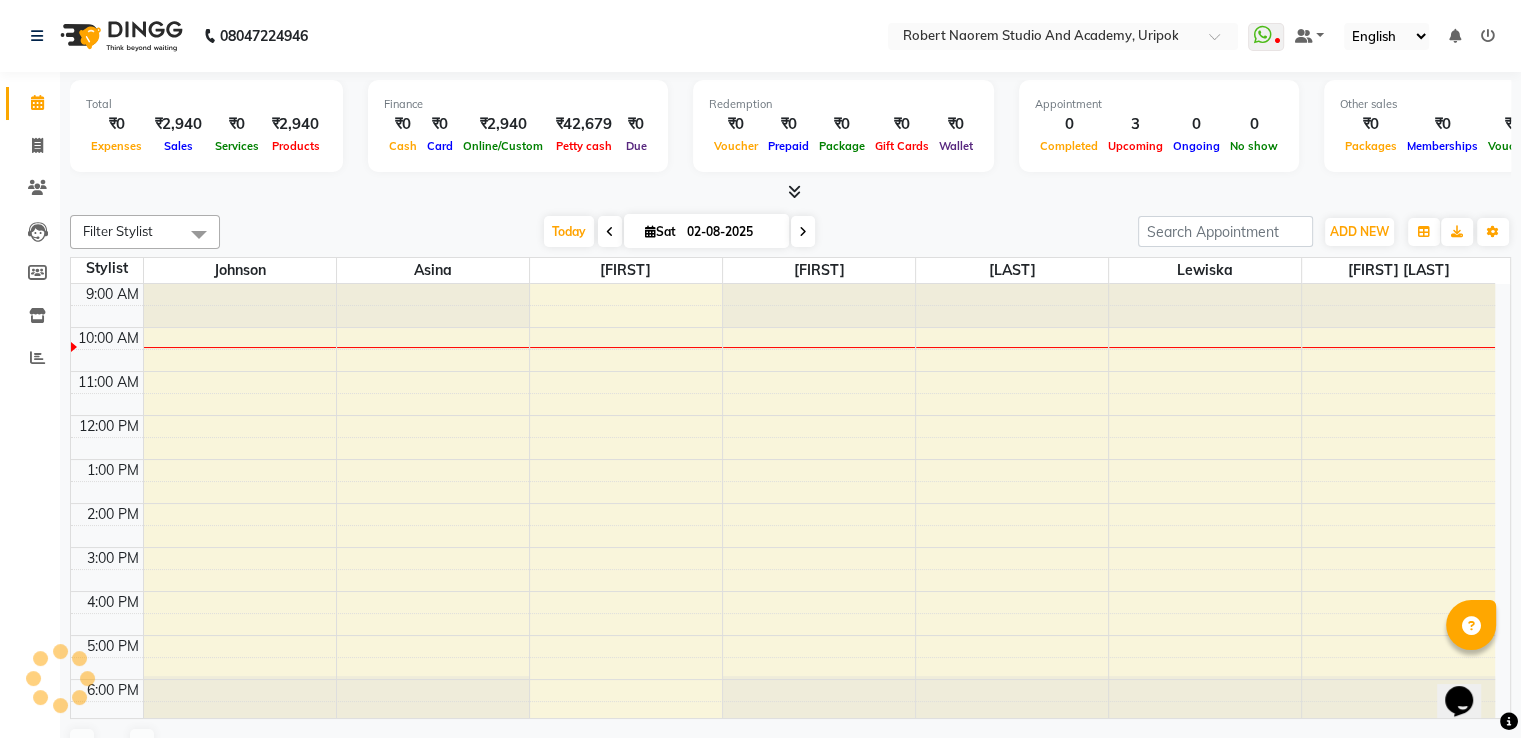 scroll, scrollTop: 0, scrollLeft: 0, axis: both 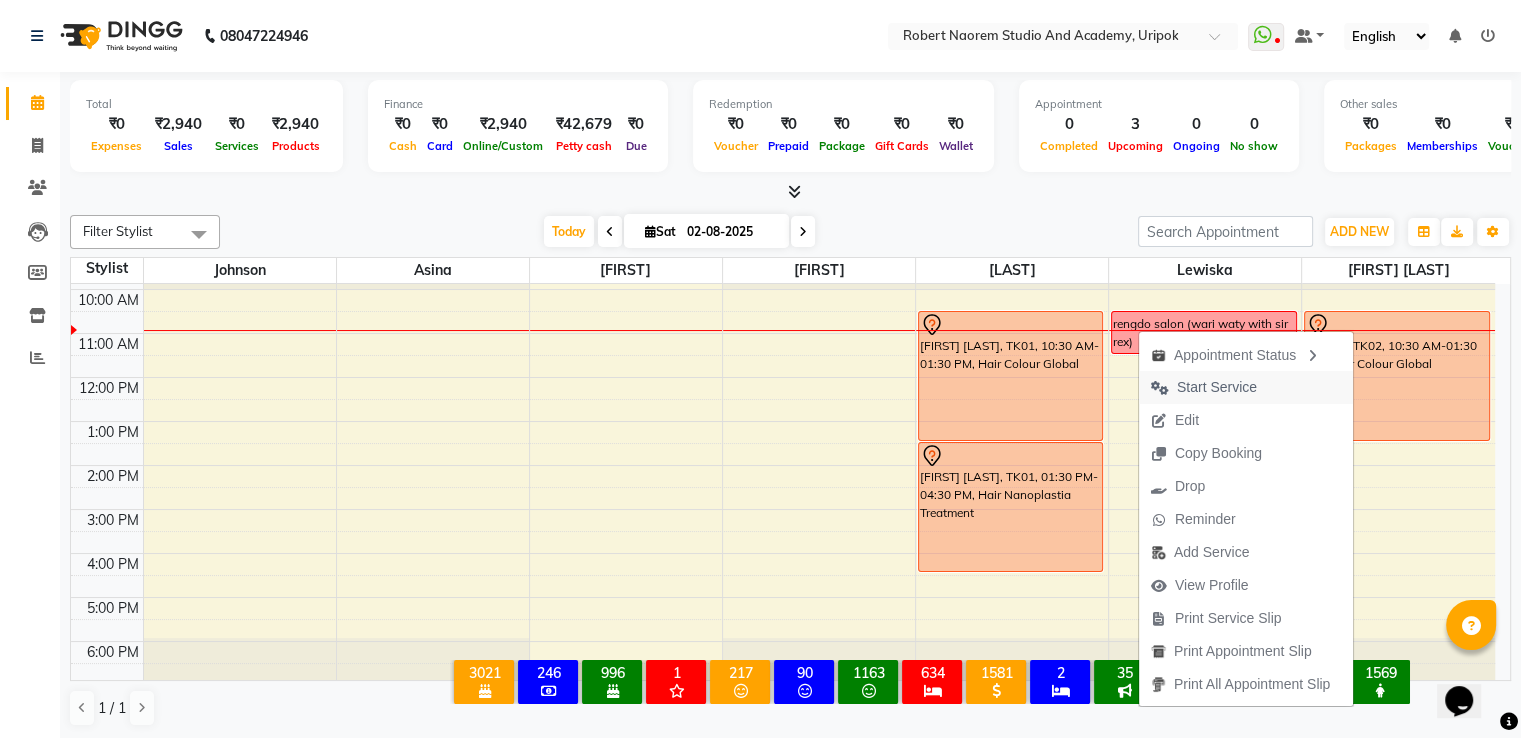 click on "Start Service" at bounding box center [1217, 387] 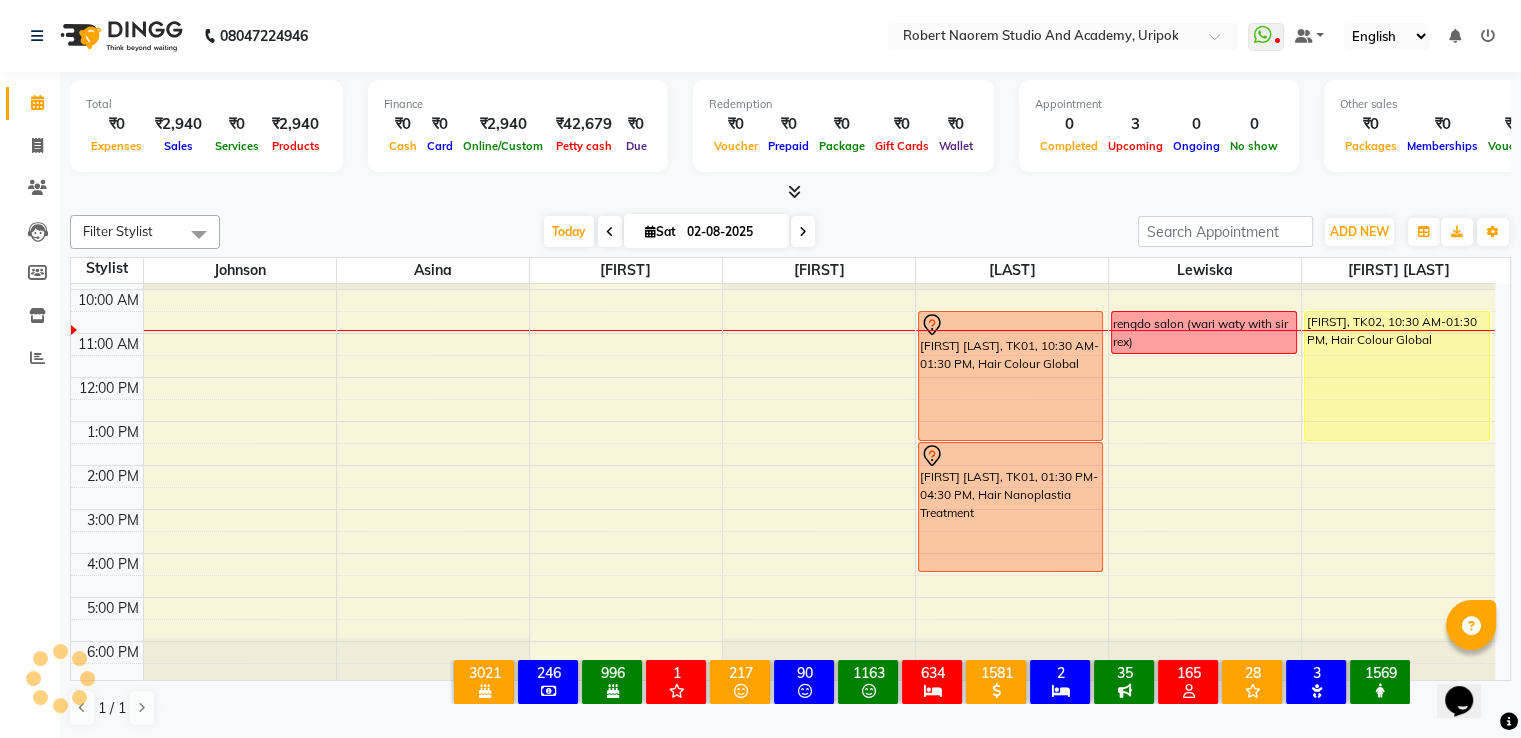 scroll, scrollTop: 16, scrollLeft: 0, axis: vertical 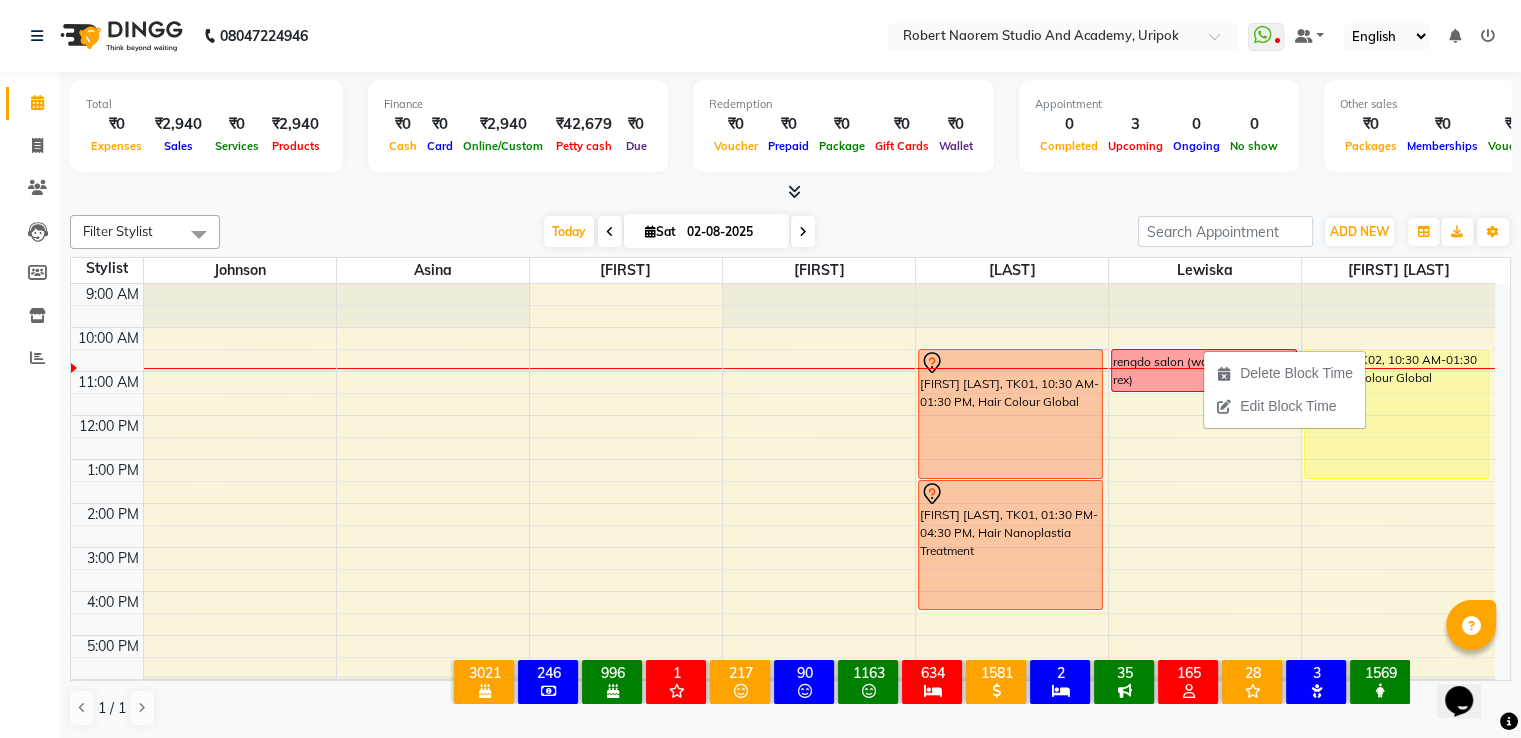 click at bounding box center [790, 192] 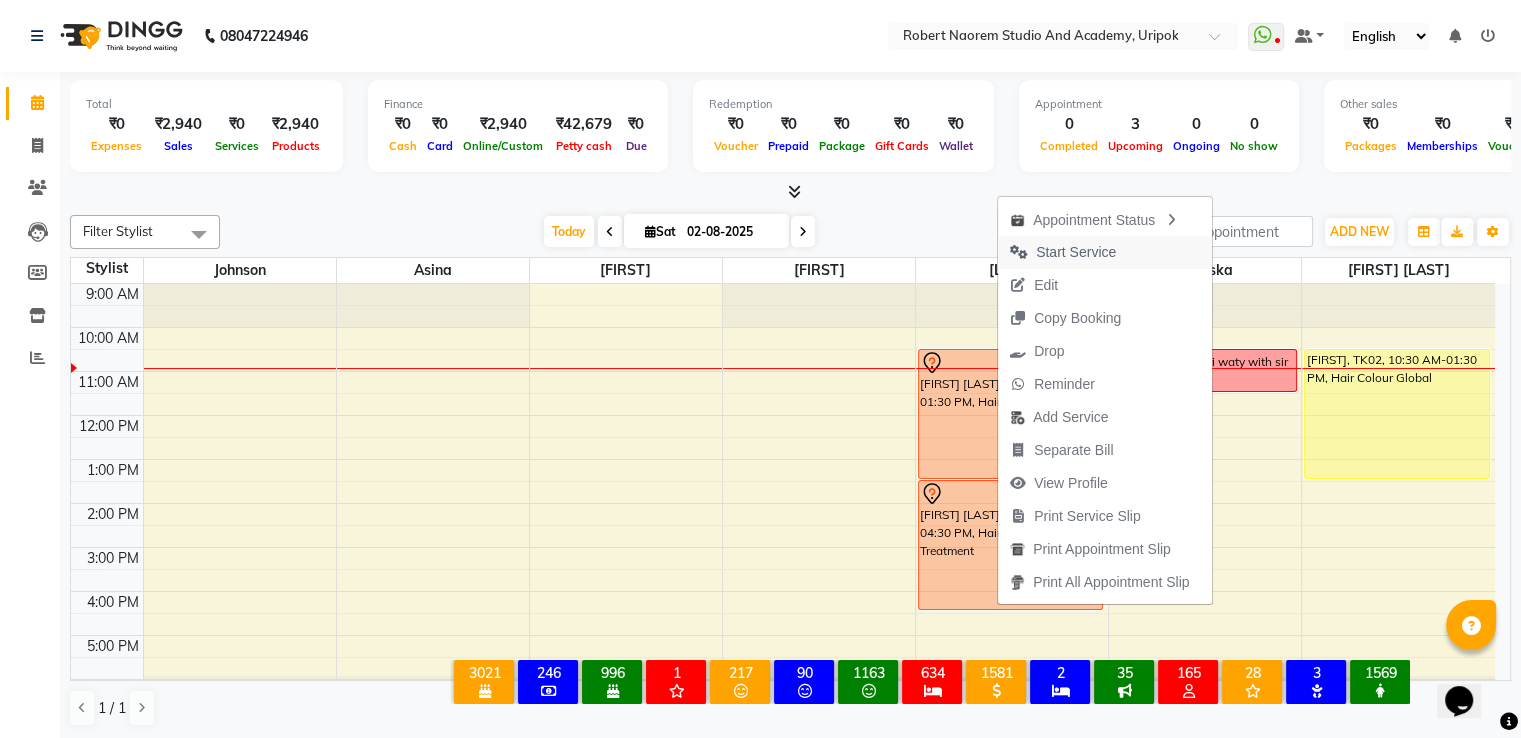click on "Start Service" at bounding box center (1076, 252) 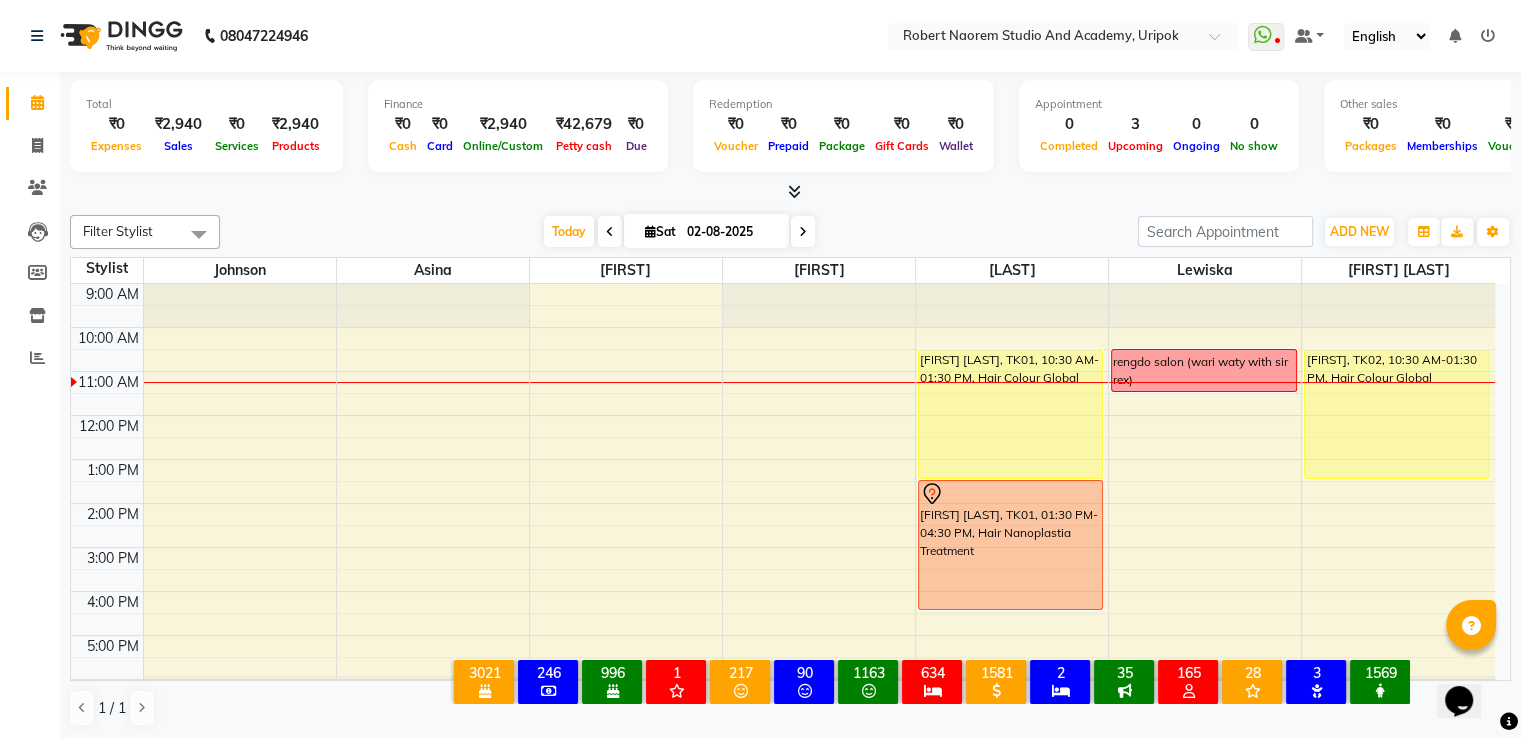click at bounding box center (790, 192) 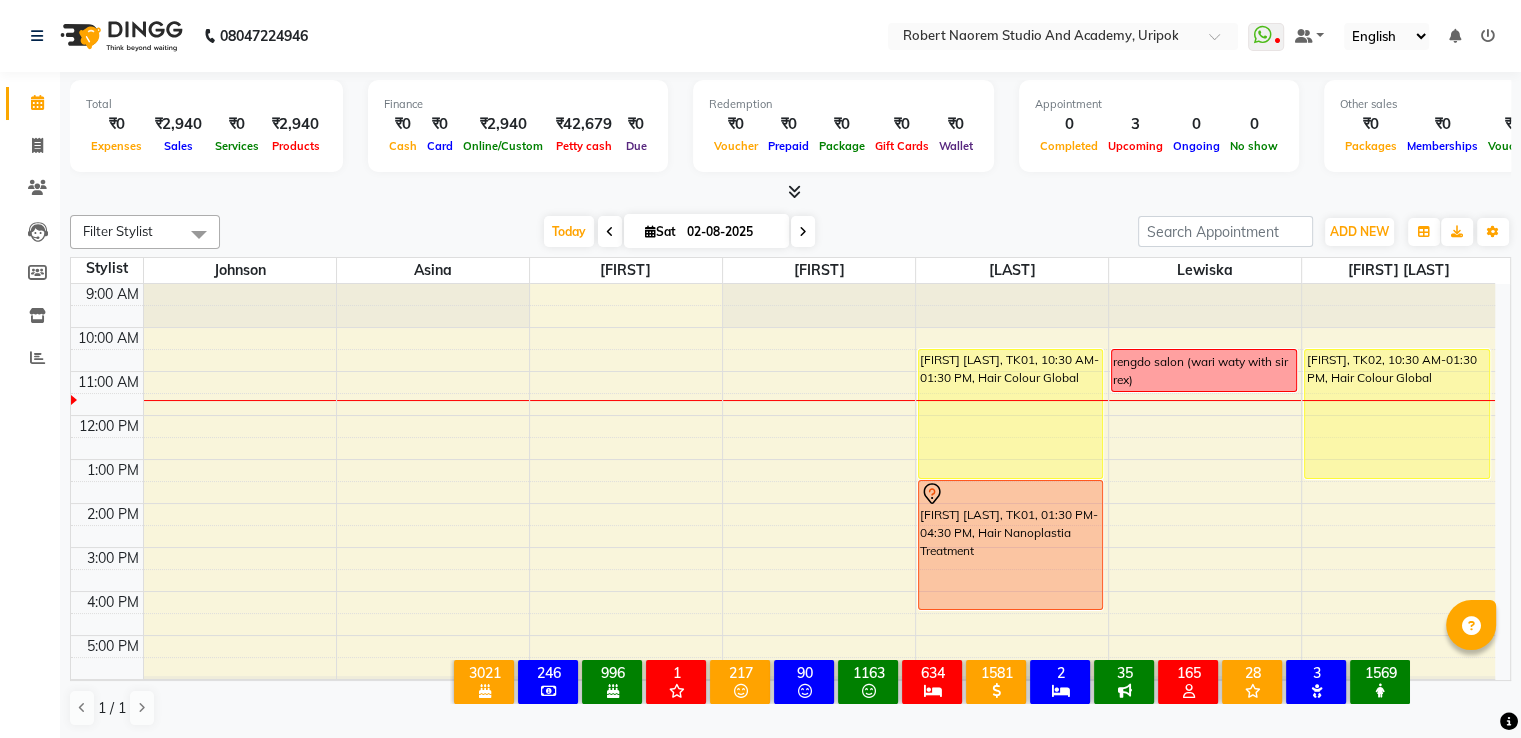 click on "9:00 AM 10:00 AM 11:00 AM 12:00 PM 1:00 PM 2:00 PM 3:00 PM 4:00 PM 5:00 PM 6:00 PM    [FIRST] [LAST], TK01, 10:30 AM-01:30 PM, Hair Colour Global             [FIRST] [LAST], TK01, 01:30 PM-04:30 PM, Hair Nanoplastia Treatment  rengdo salon (wari waty with sir rex)     [FIRST], TK02, 10:30 AM-01:30 PM, Hair Colour Global" at bounding box center (783, 503) 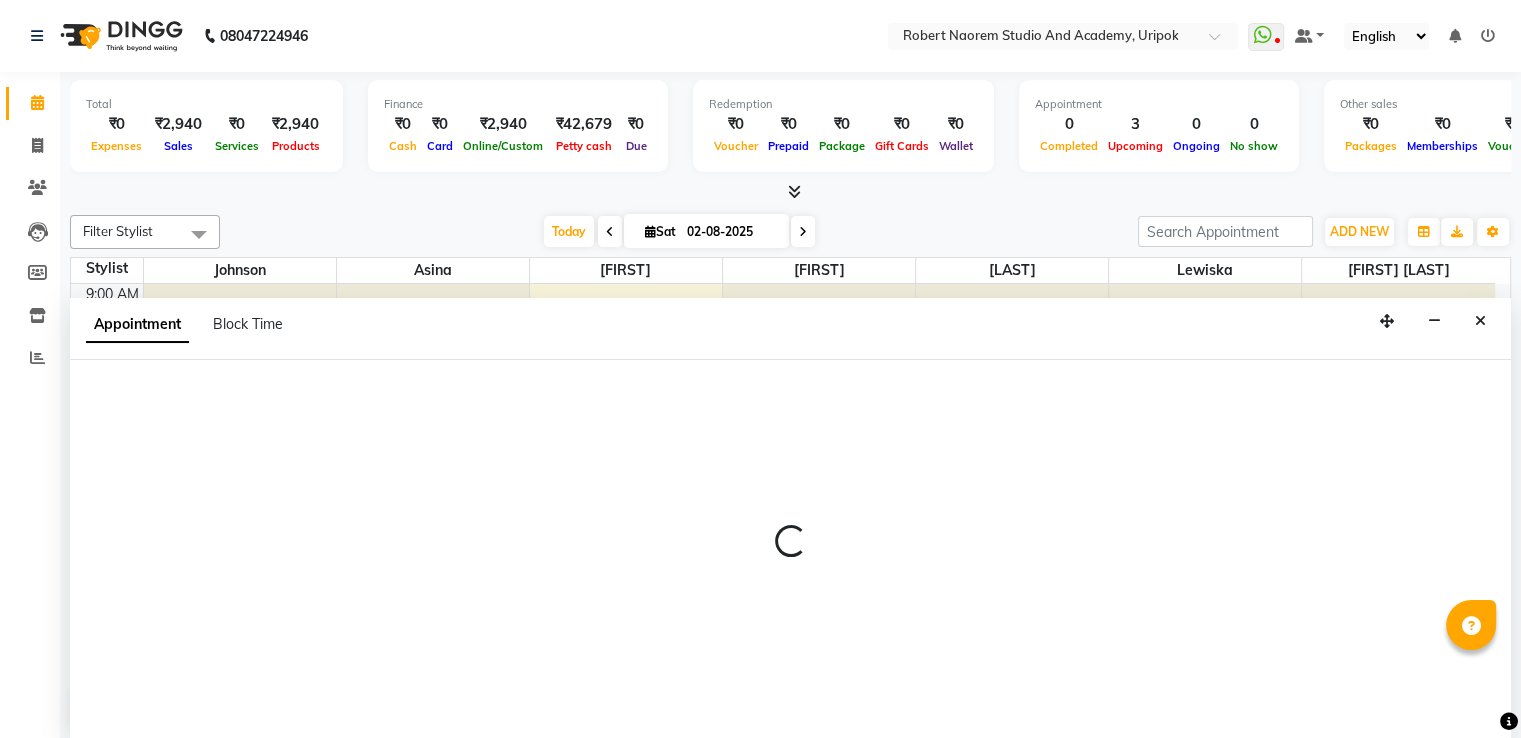 select on "29613" 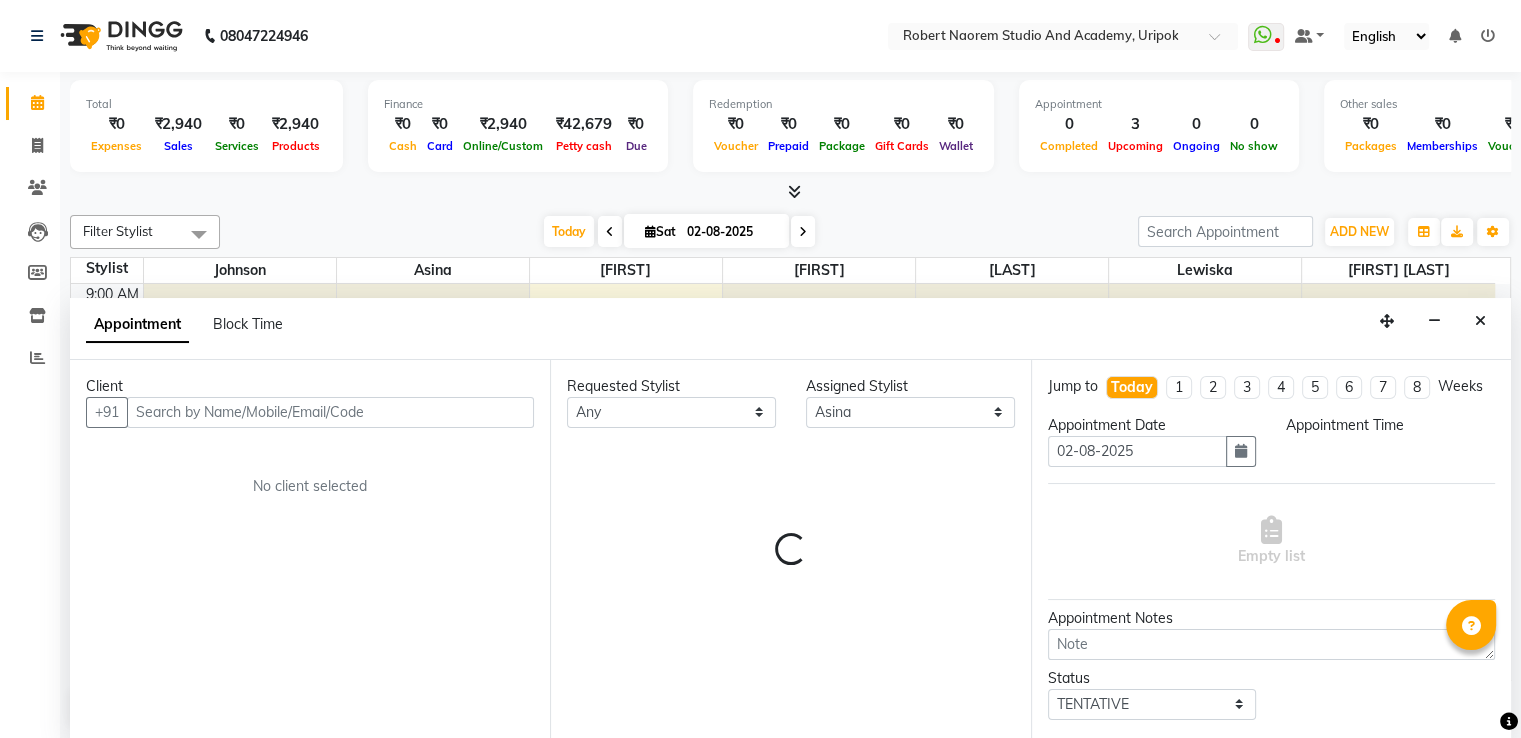 scroll, scrollTop: 1, scrollLeft: 0, axis: vertical 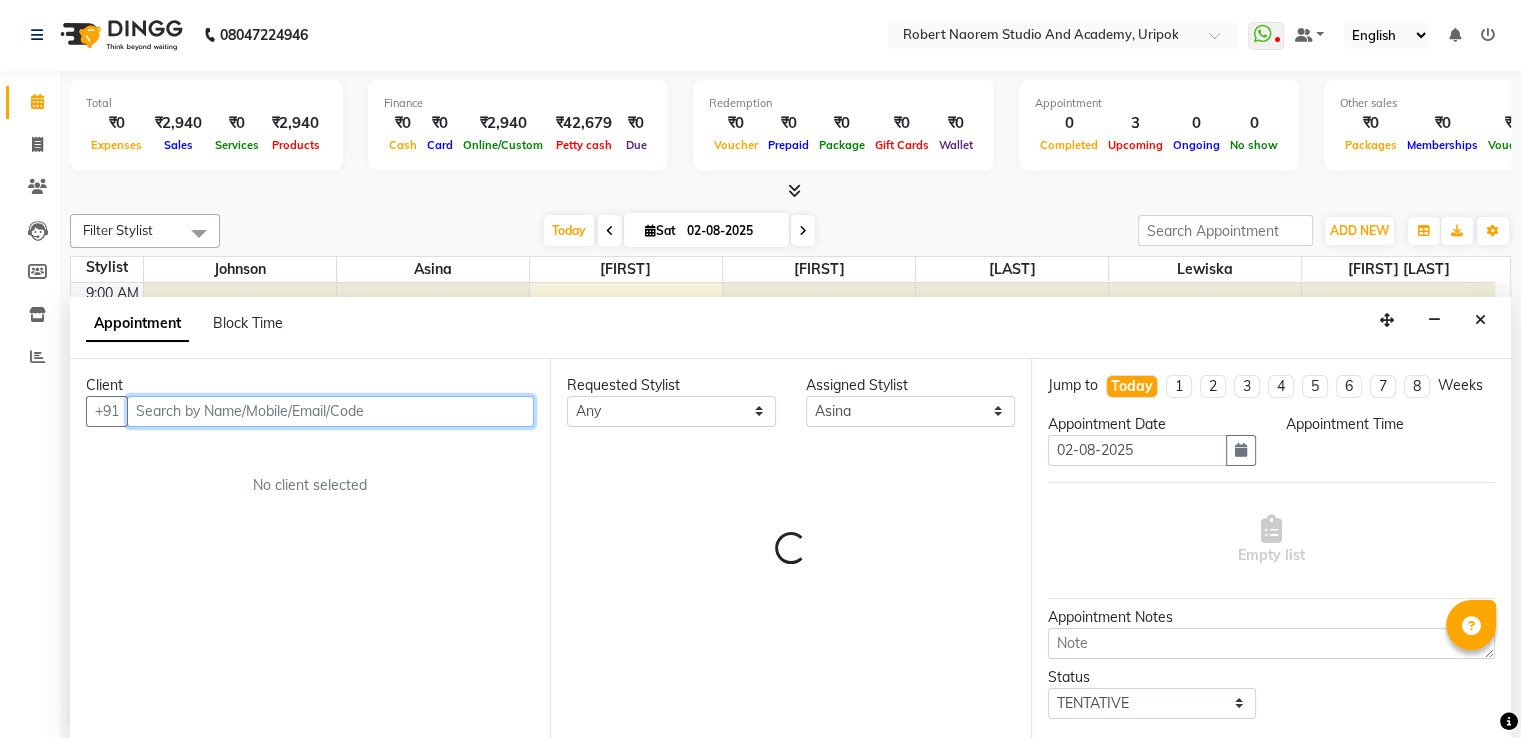 select on "690" 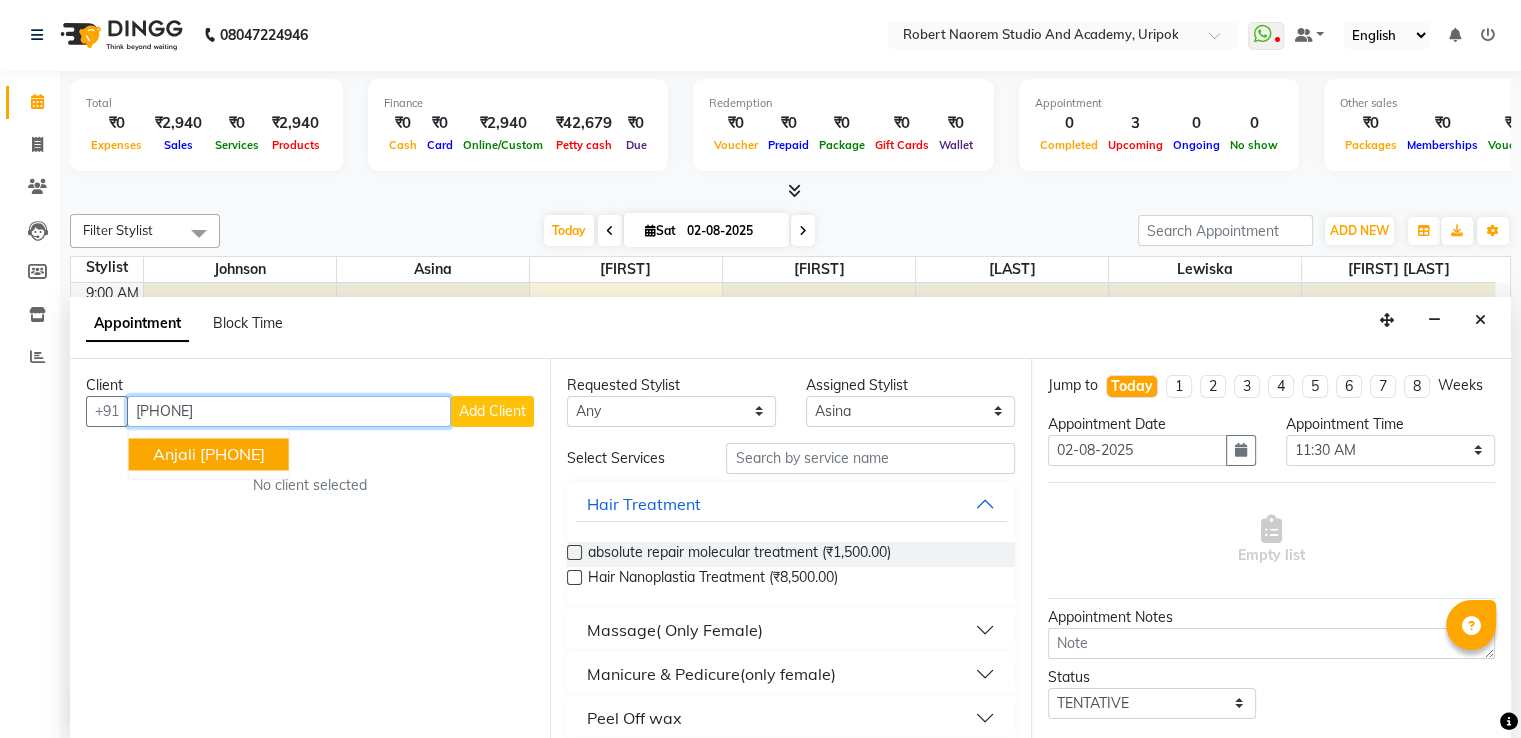 click on "[FIRST]  [PHONE]" at bounding box center (209, 454) 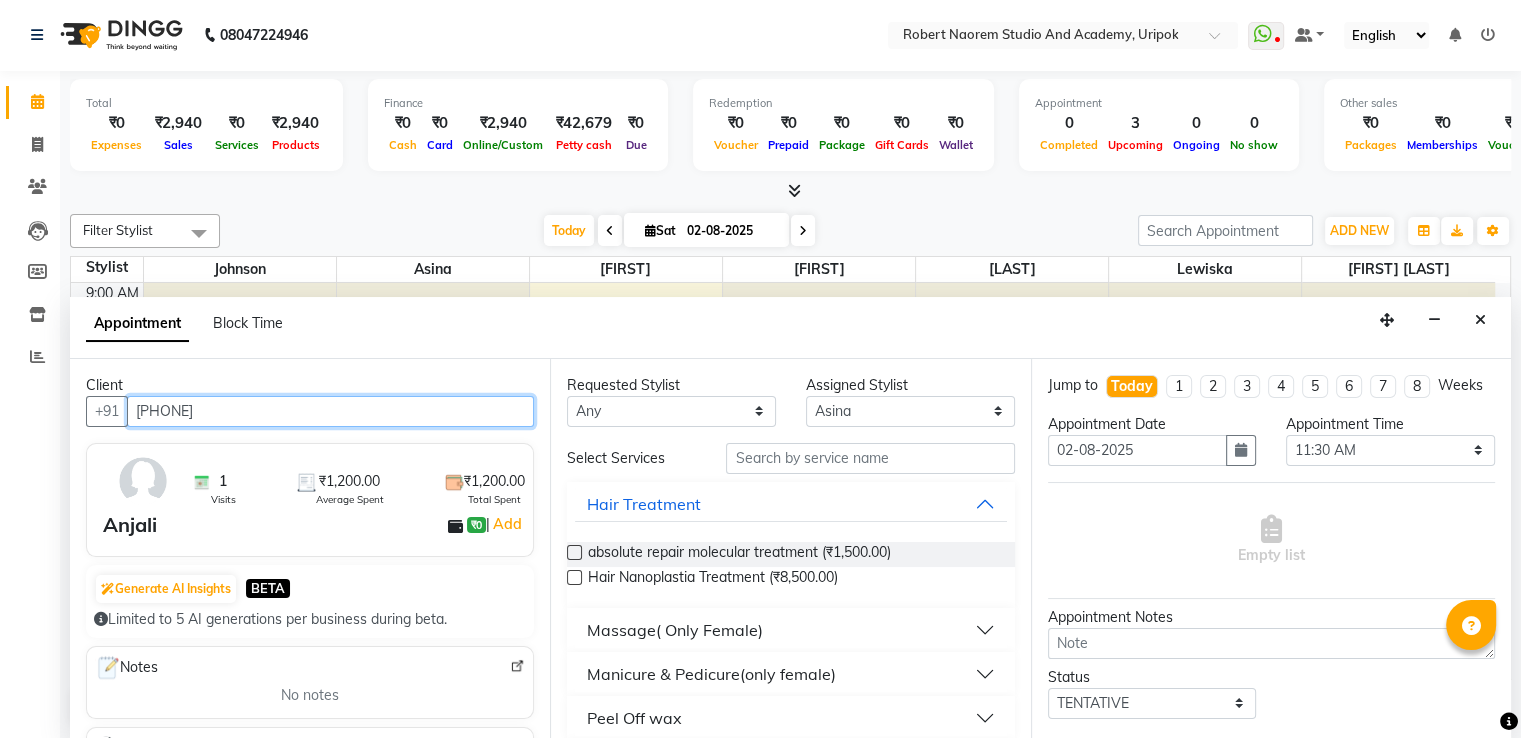type on "[PHONE]" 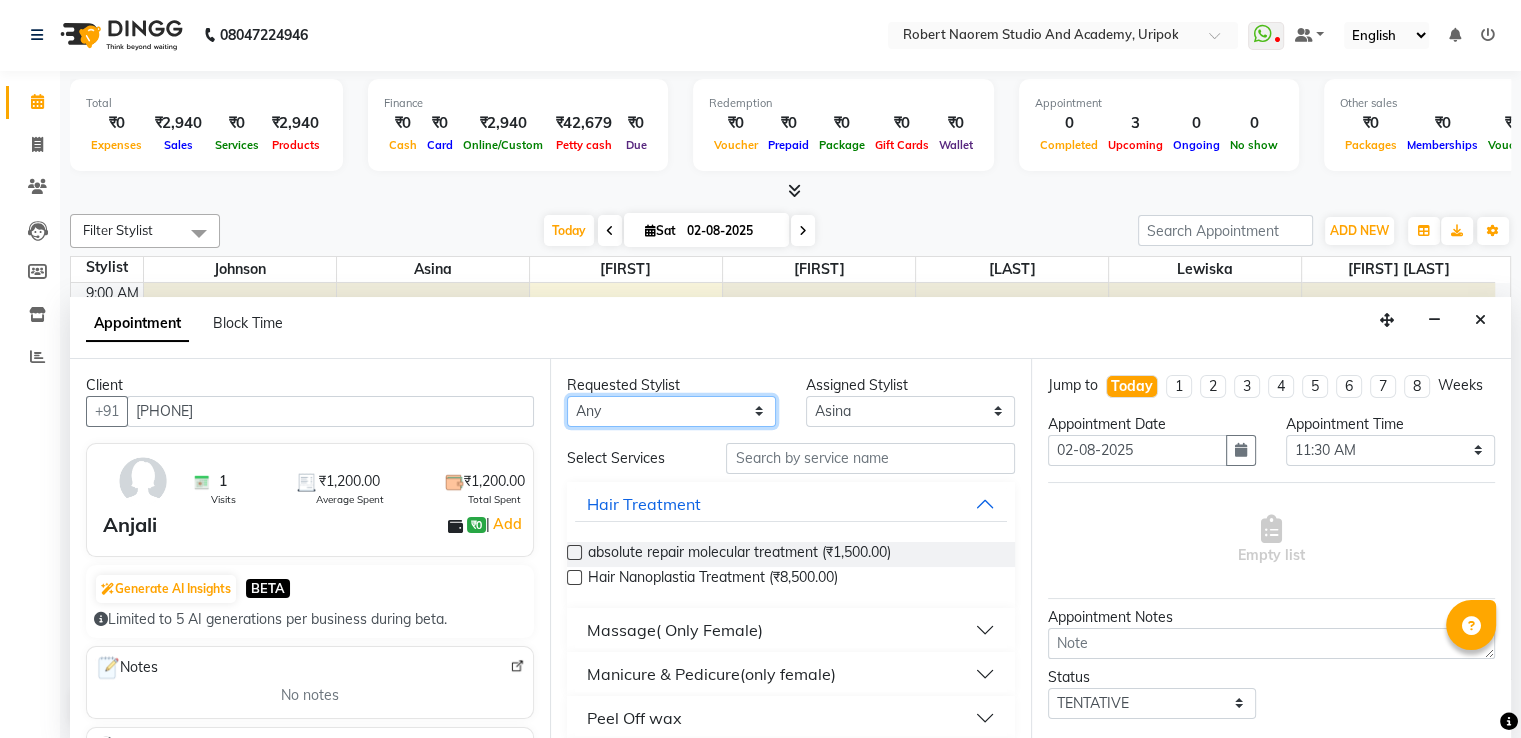 click on "Any [FIRST] [LAST] [LAST] [FIRST] [FIRST] [FIRST] [FIRST]" at bounding box center [671, 411] 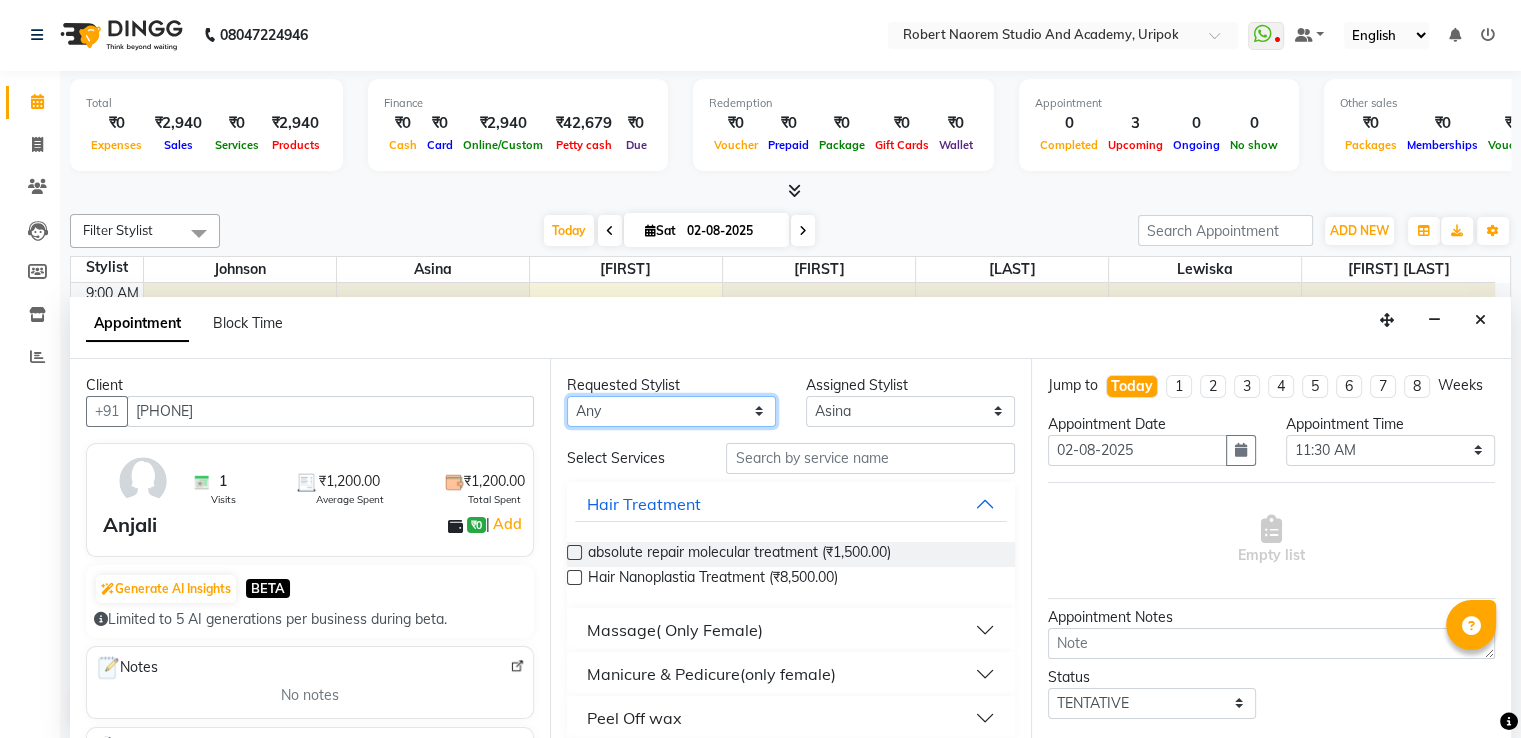 select on "29613" 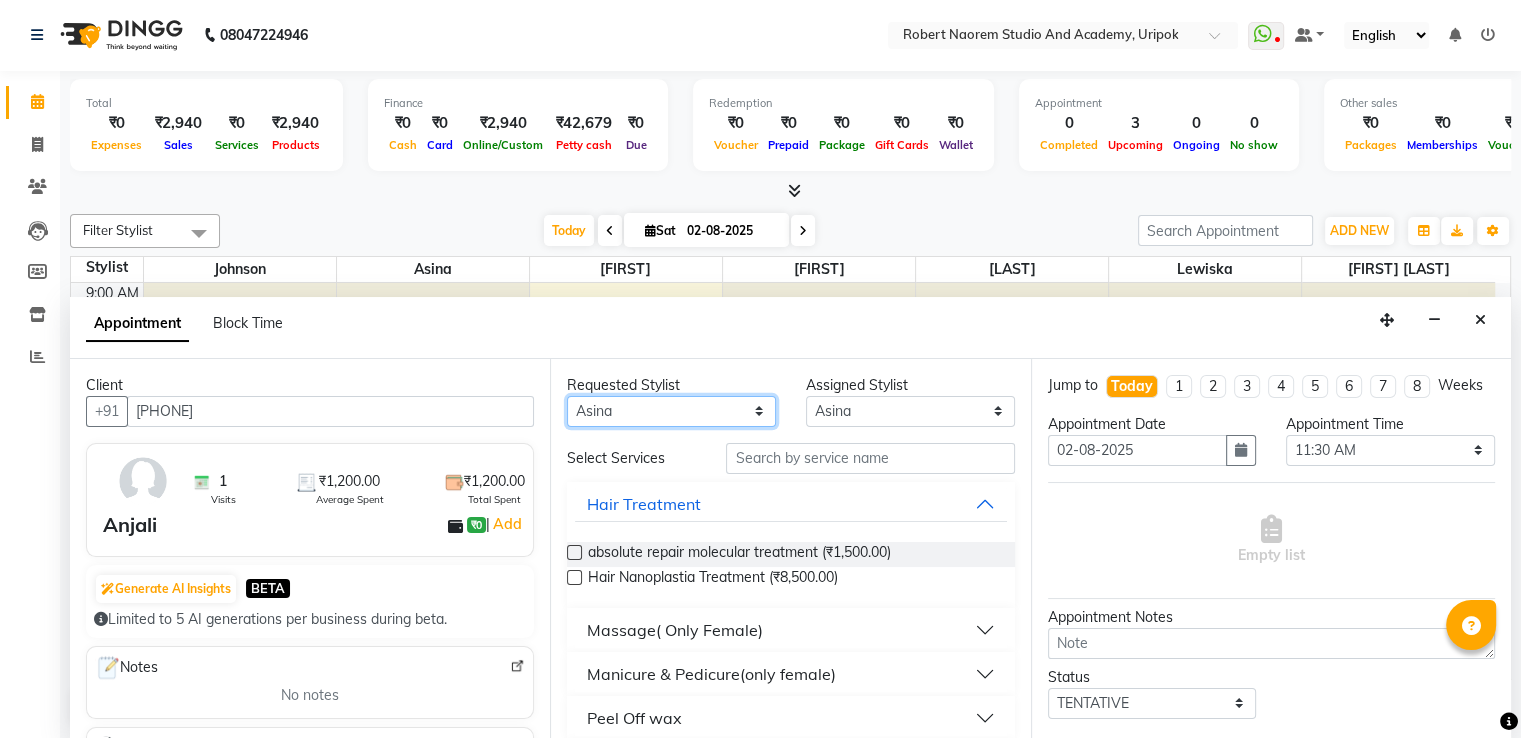 click on "Any [FIRST] [LAST] [LAST] [FIRST] [FIRST] [FIRST] [FIRST]" at bounding box center (671, 411) 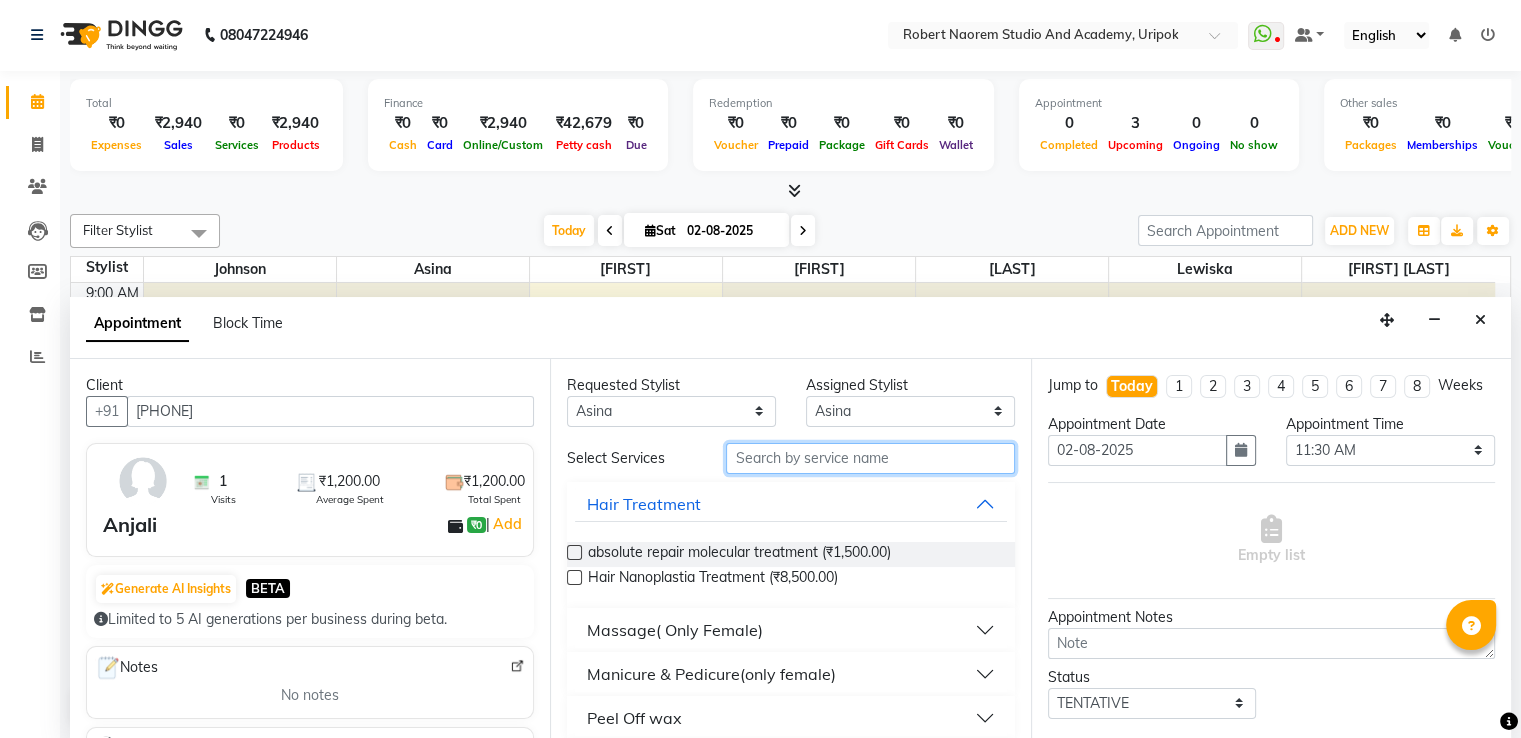 click at bounding box center [870, 458] 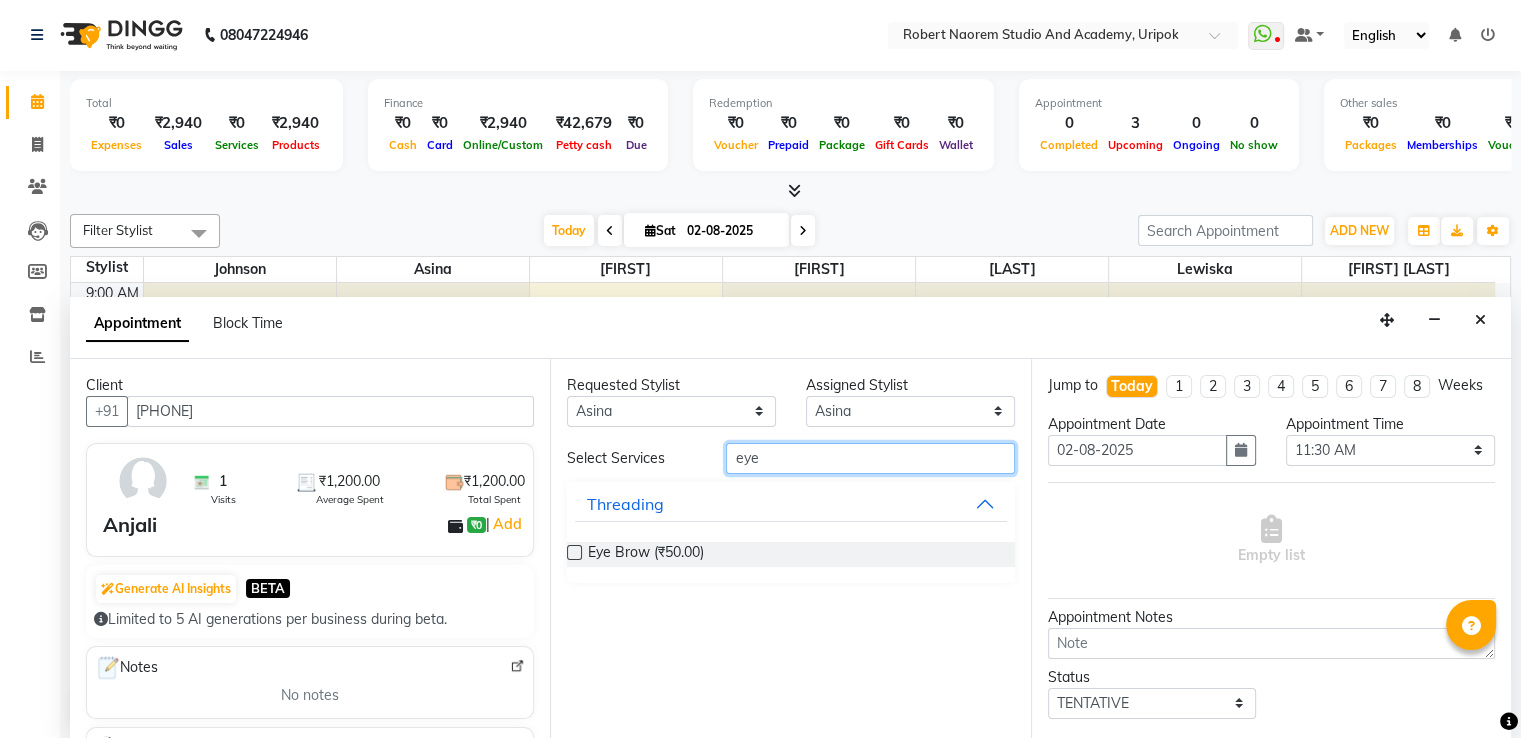 type on "eye" 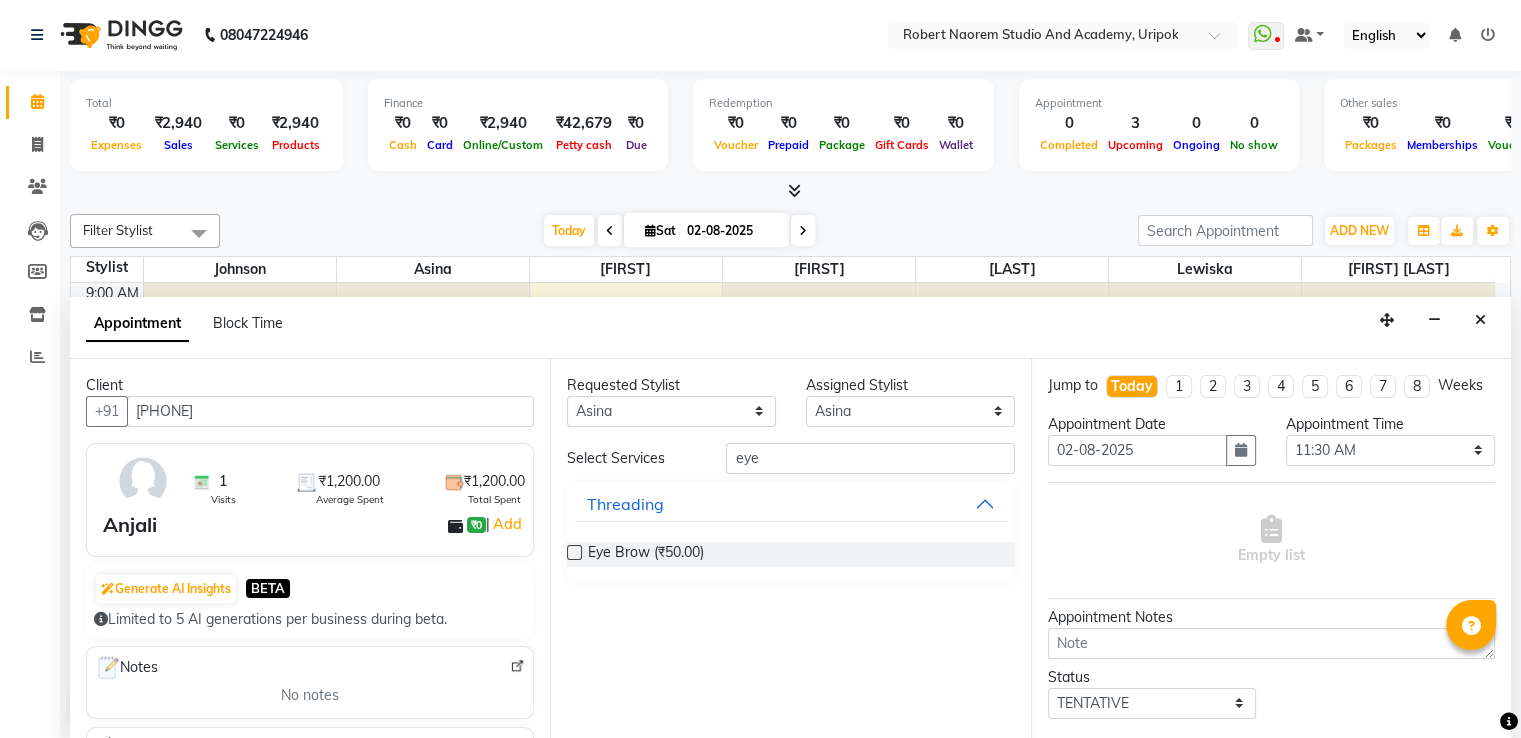 click at bounding box center (574, 552) 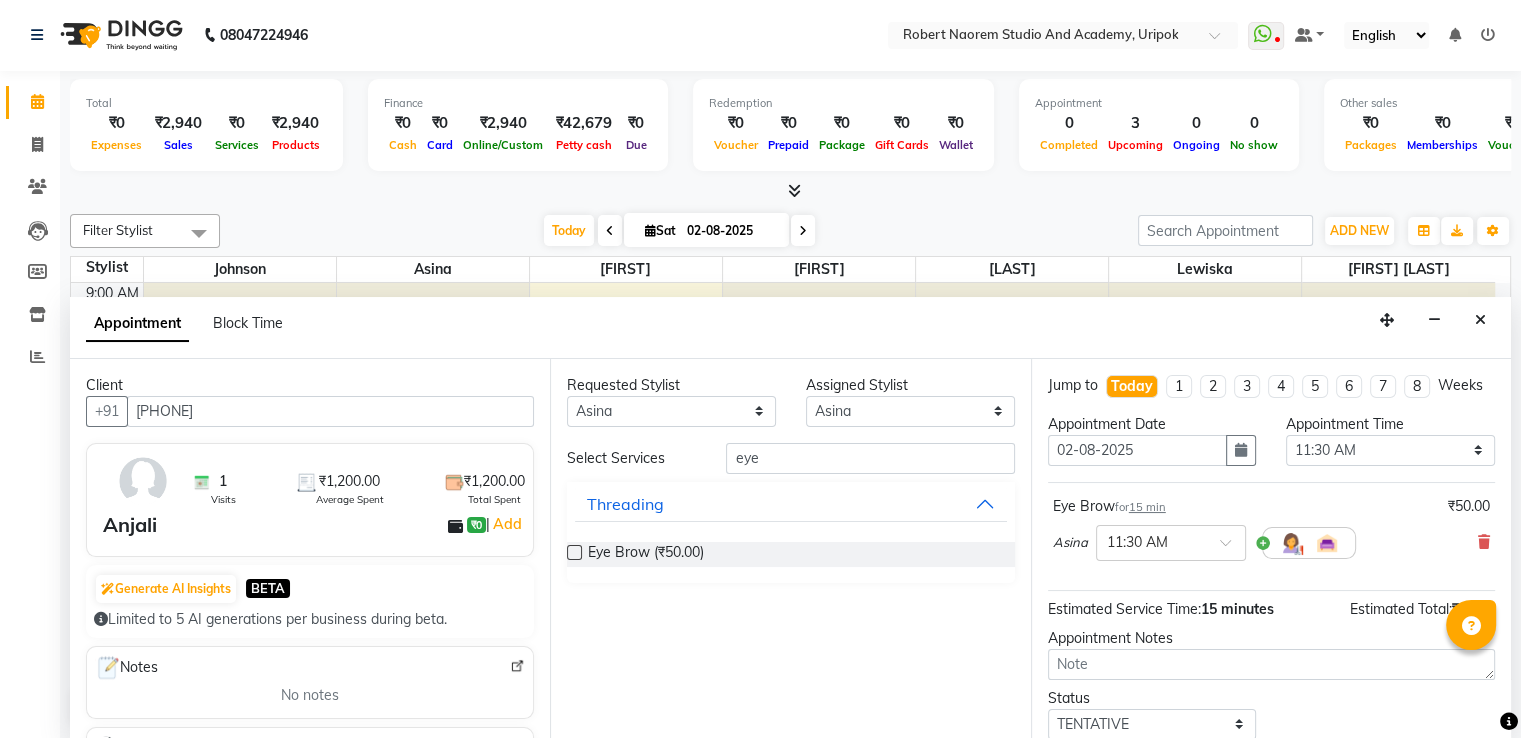 click at bounding box center (574, 552) 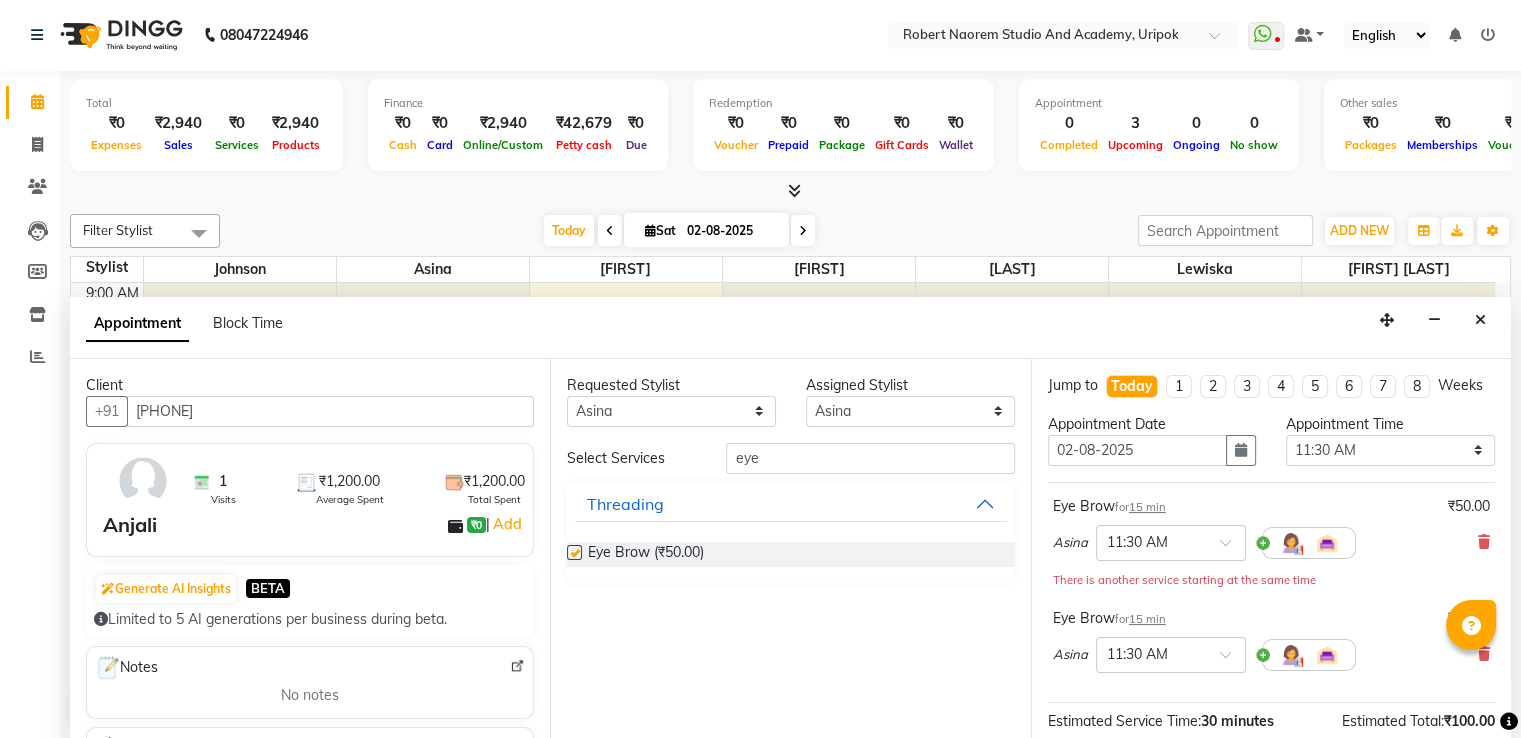 checkbox on "false" 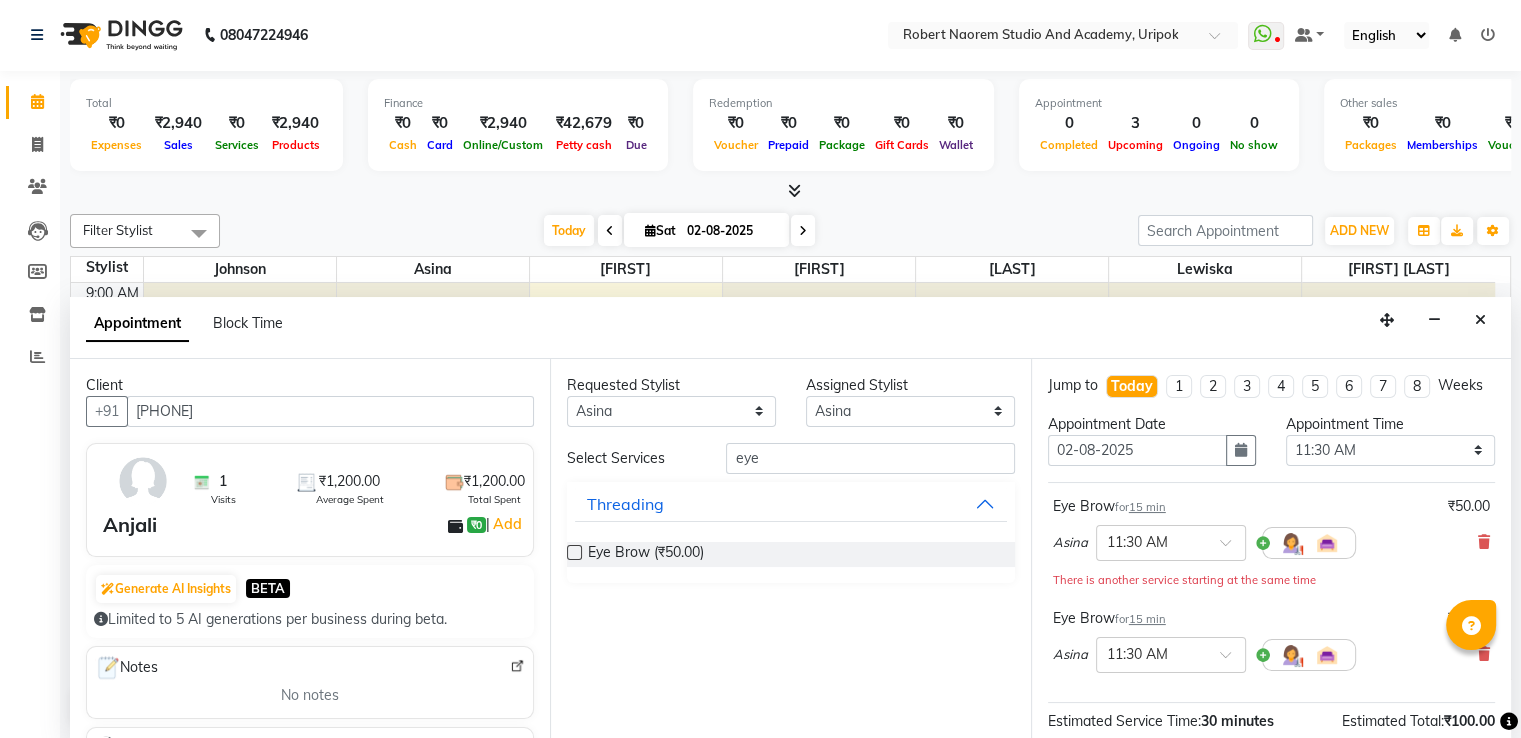 scroll, scrollTop: 256, scrollLeft: 0, axis: vertical 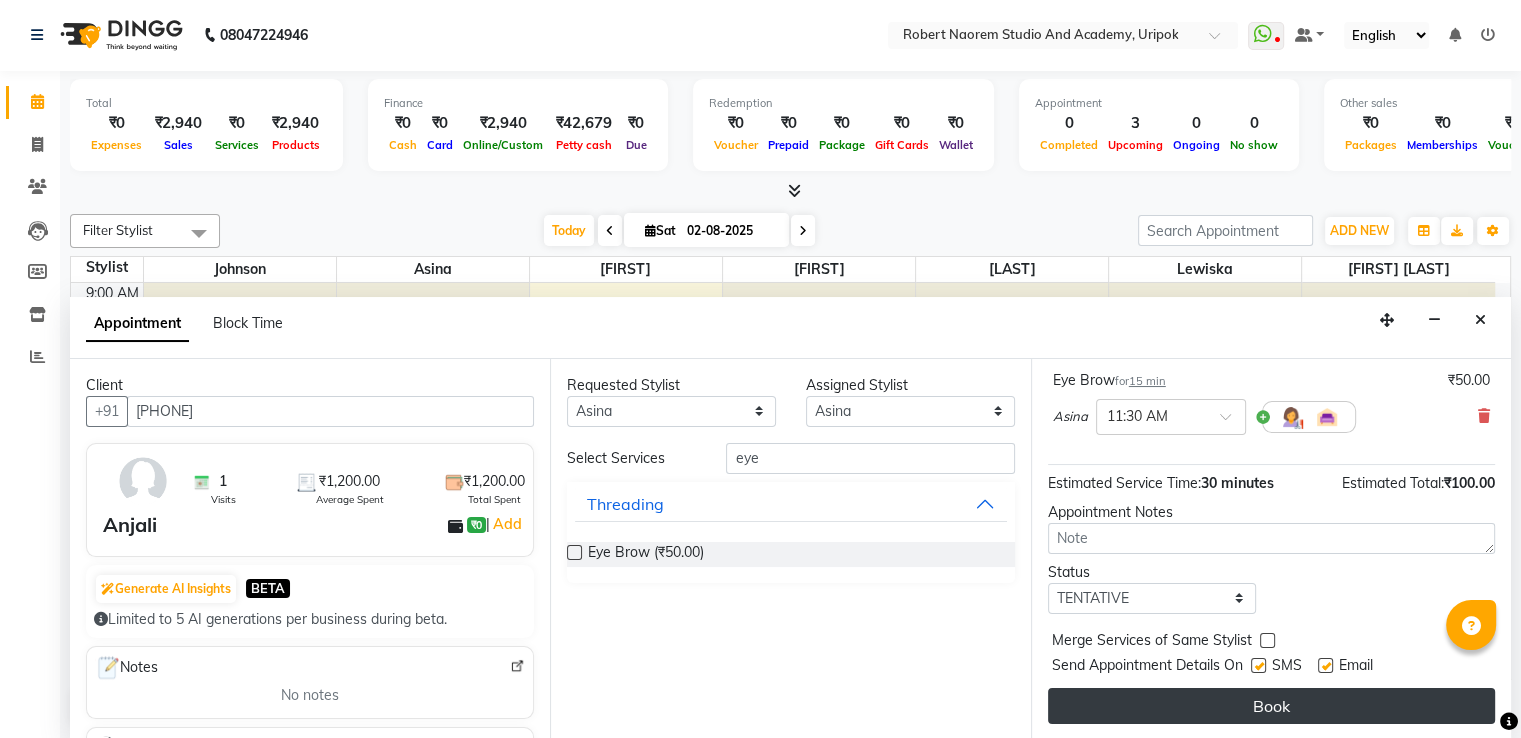 click on "Book" at bounding box center [1271, 706] 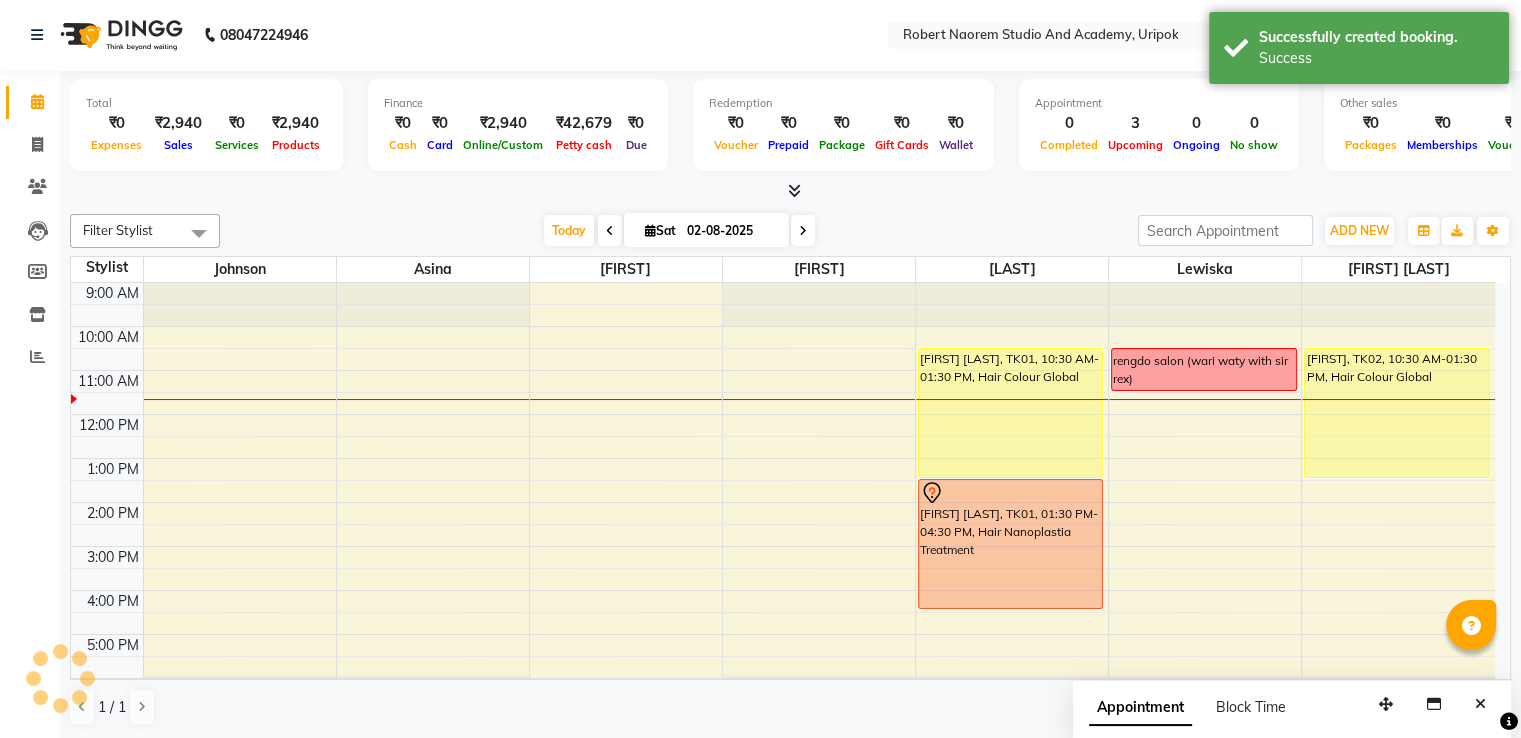 scroll, scrollTop: 0, scrollLeft: 0, axis: both 